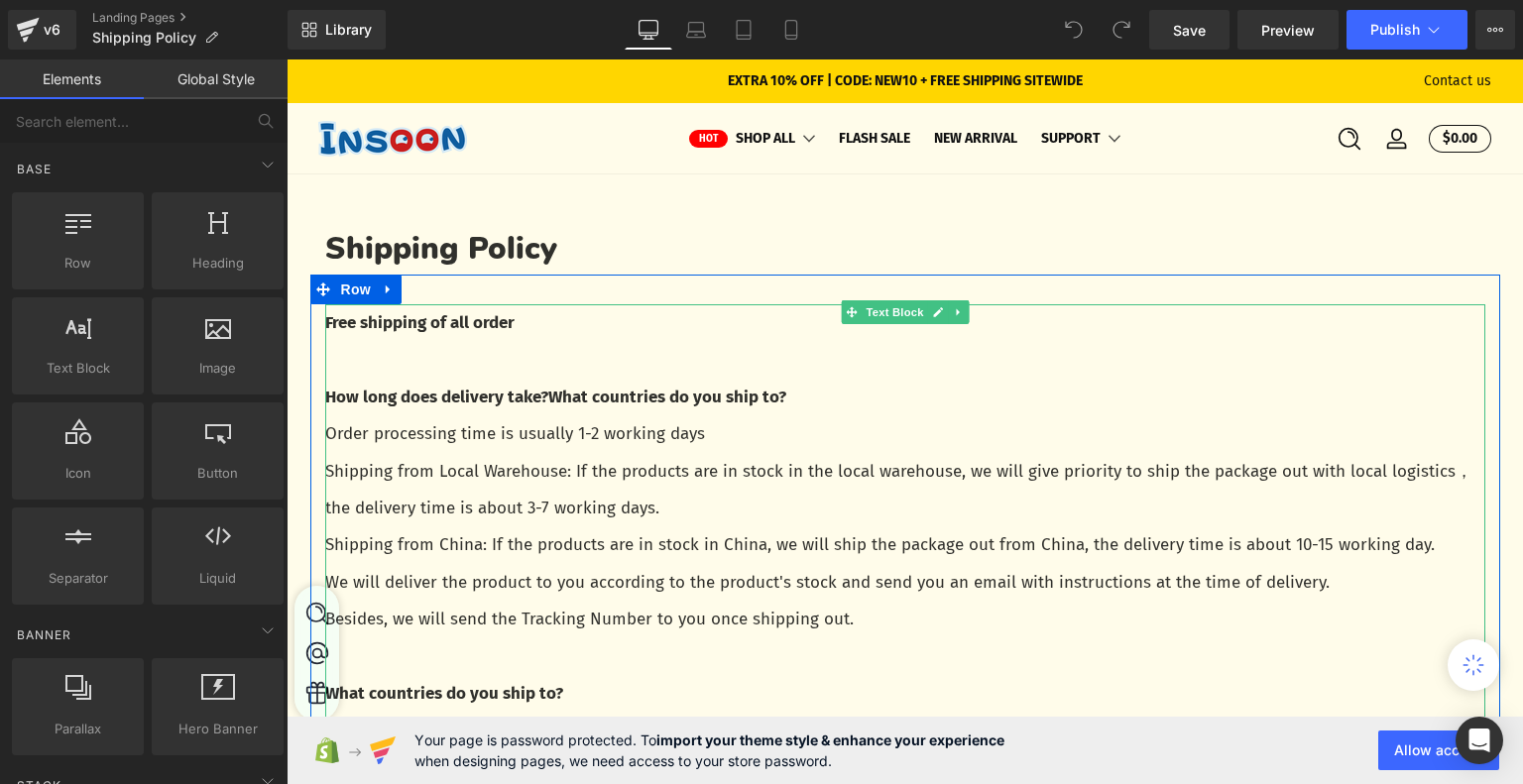 scroll, scrollTop: 0, scrollLeft: 0, axis: both 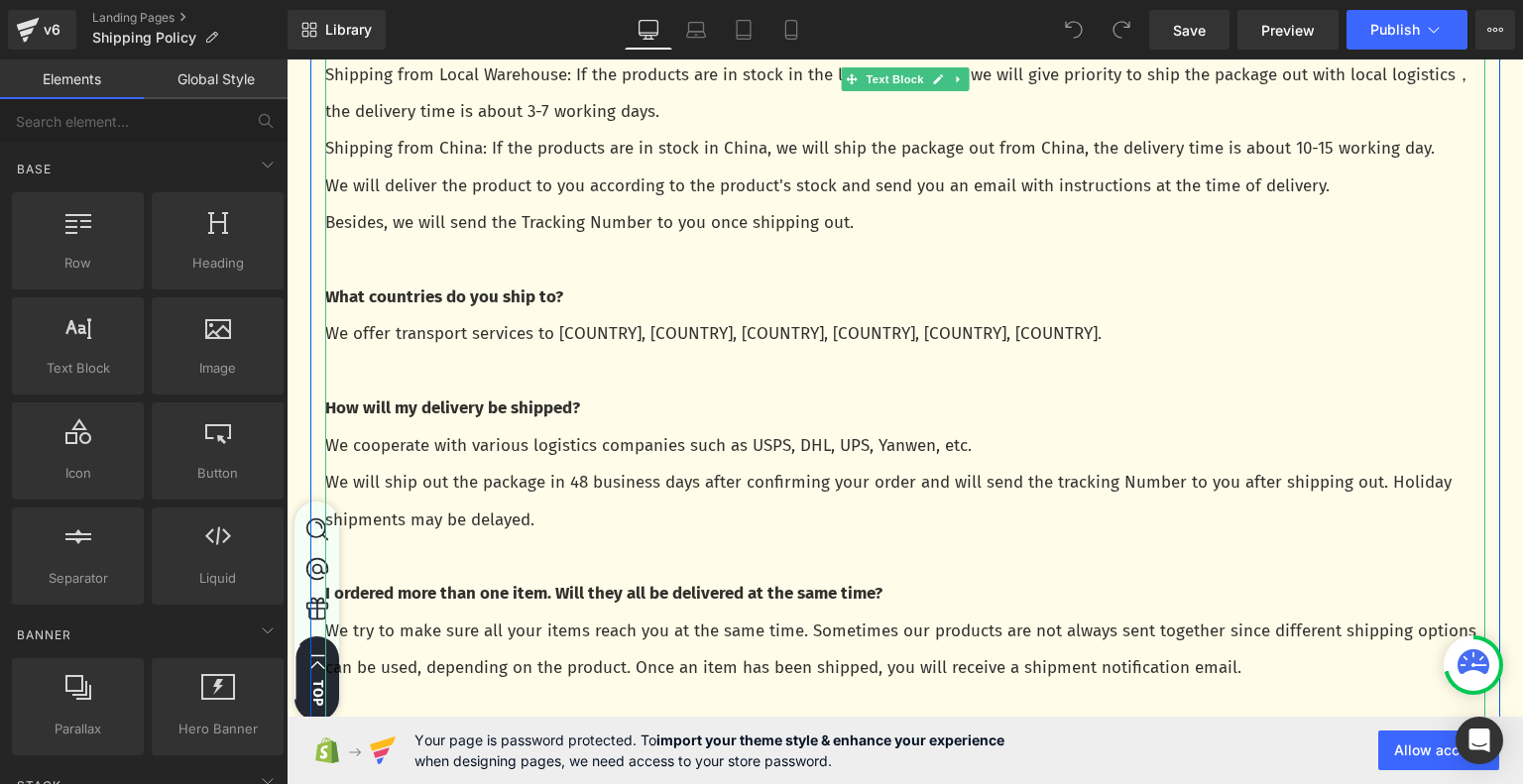 click on "We will ship out the package in 48 business days after confirming your order and will send the tracking Number to you after shipping out. Holiday shipments may be delayed." at bounding box center (905, 501) 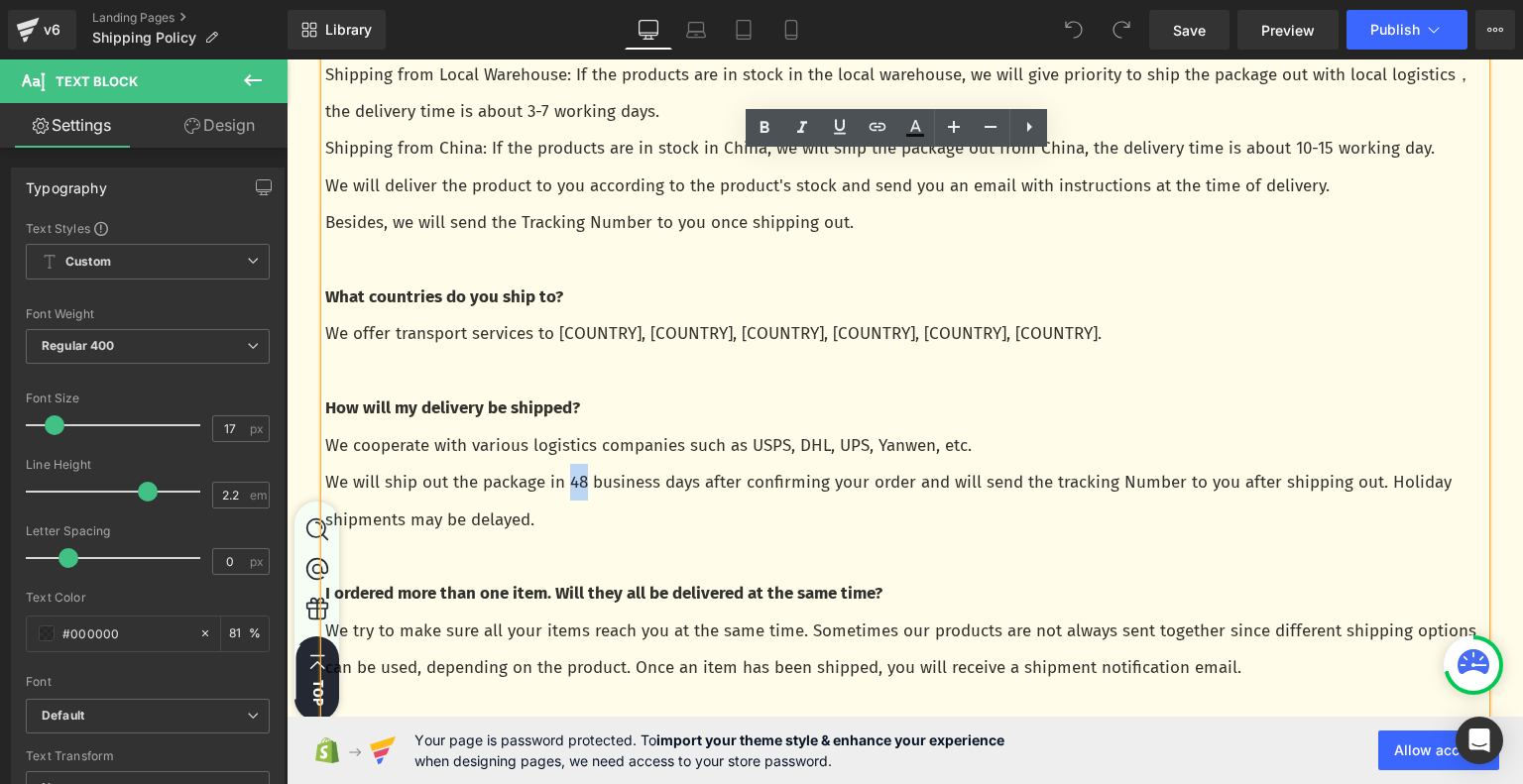drag, startPoint x: 576, startPoint y: 482, endPoint x: 563, endPoint y: 479, distance: 13.341664 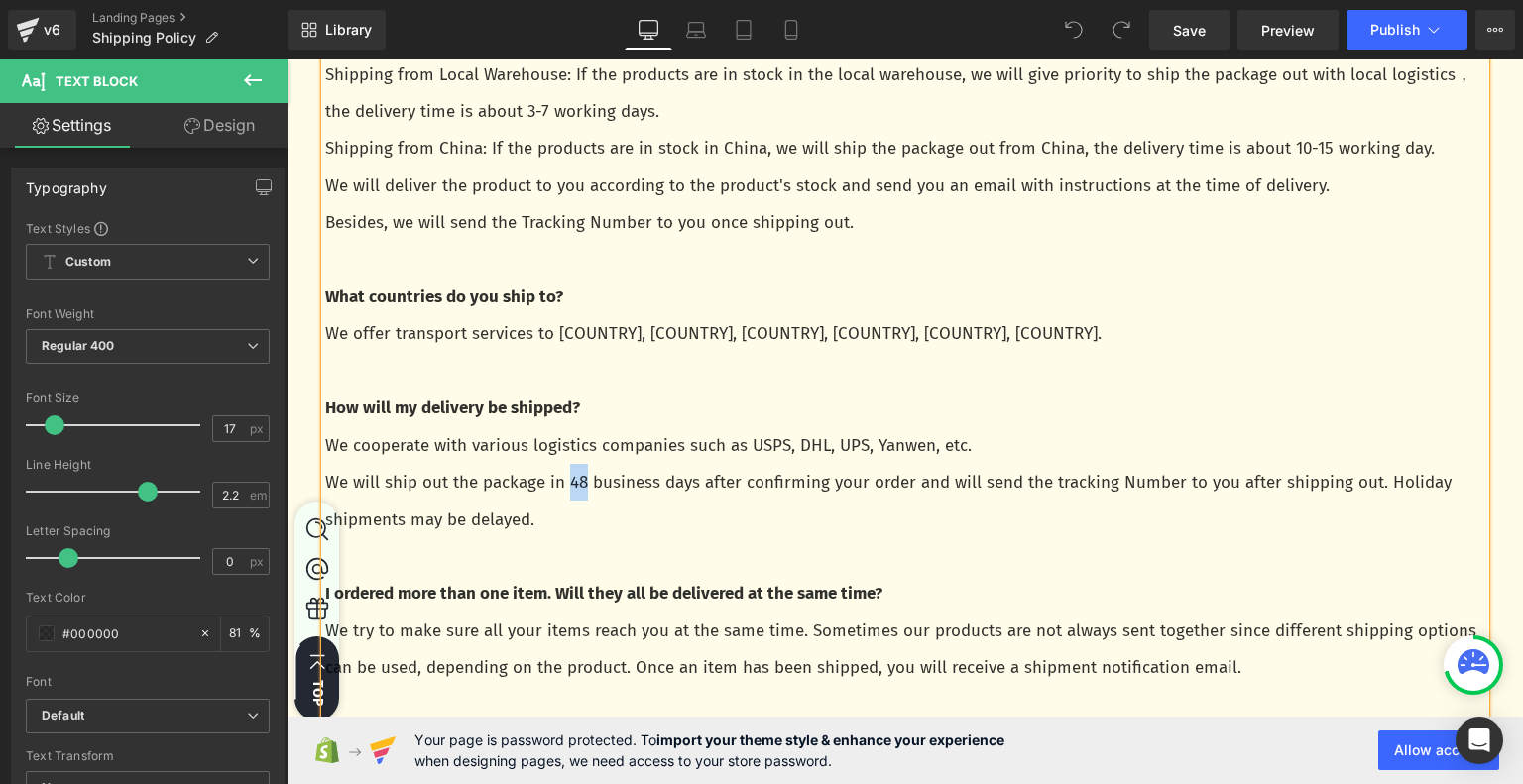 type 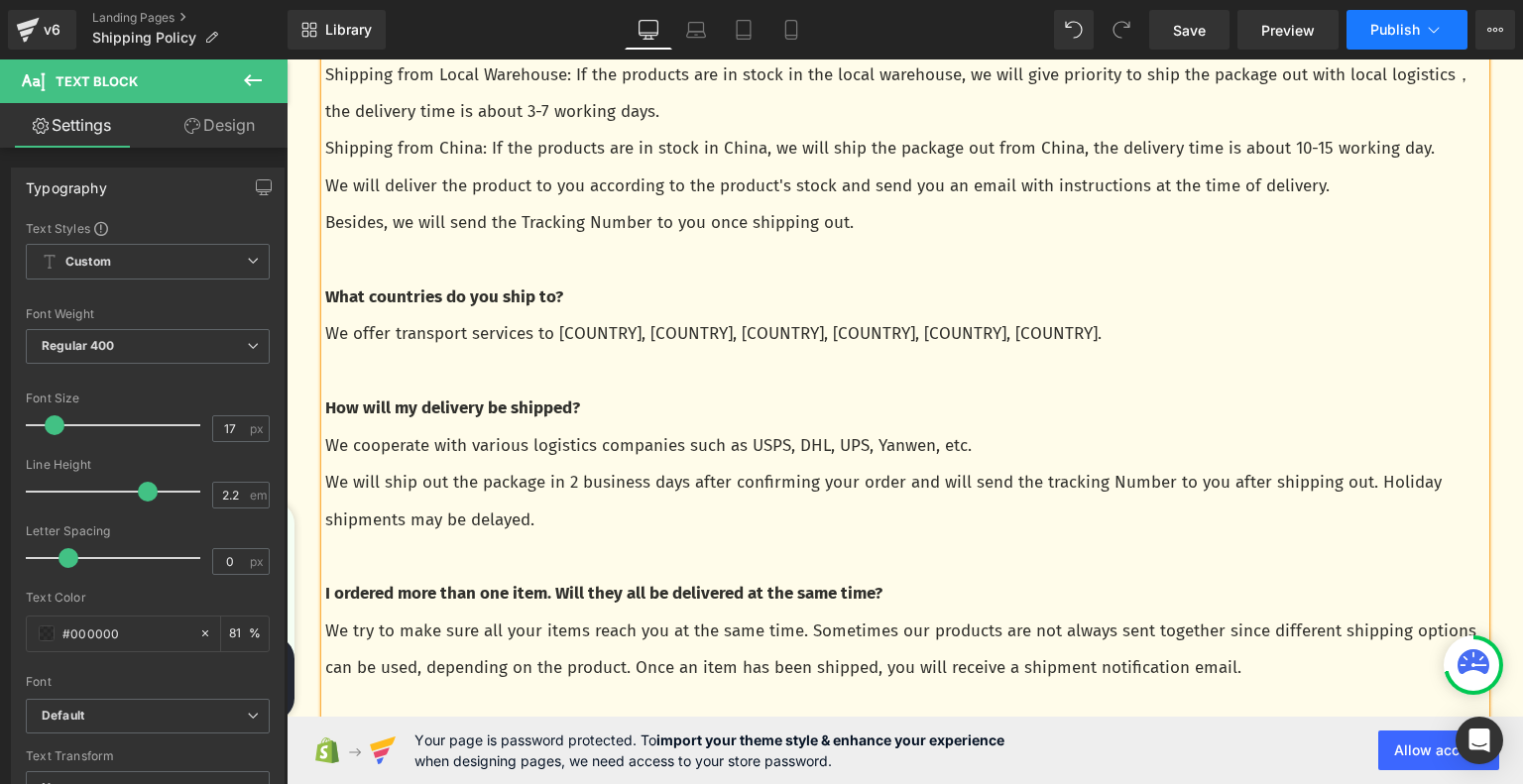 click 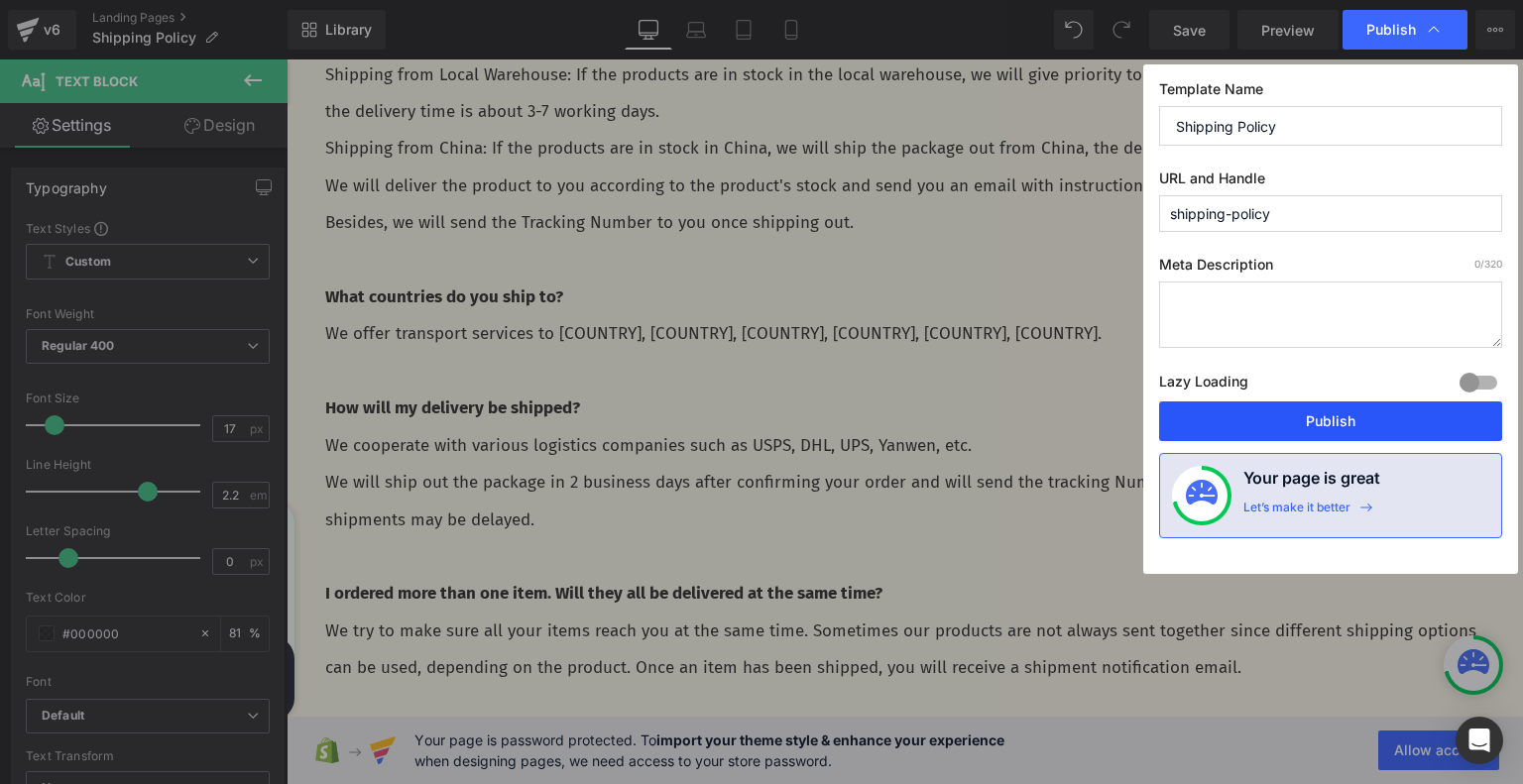click on "Publish" at bounding box center [1331, 421] 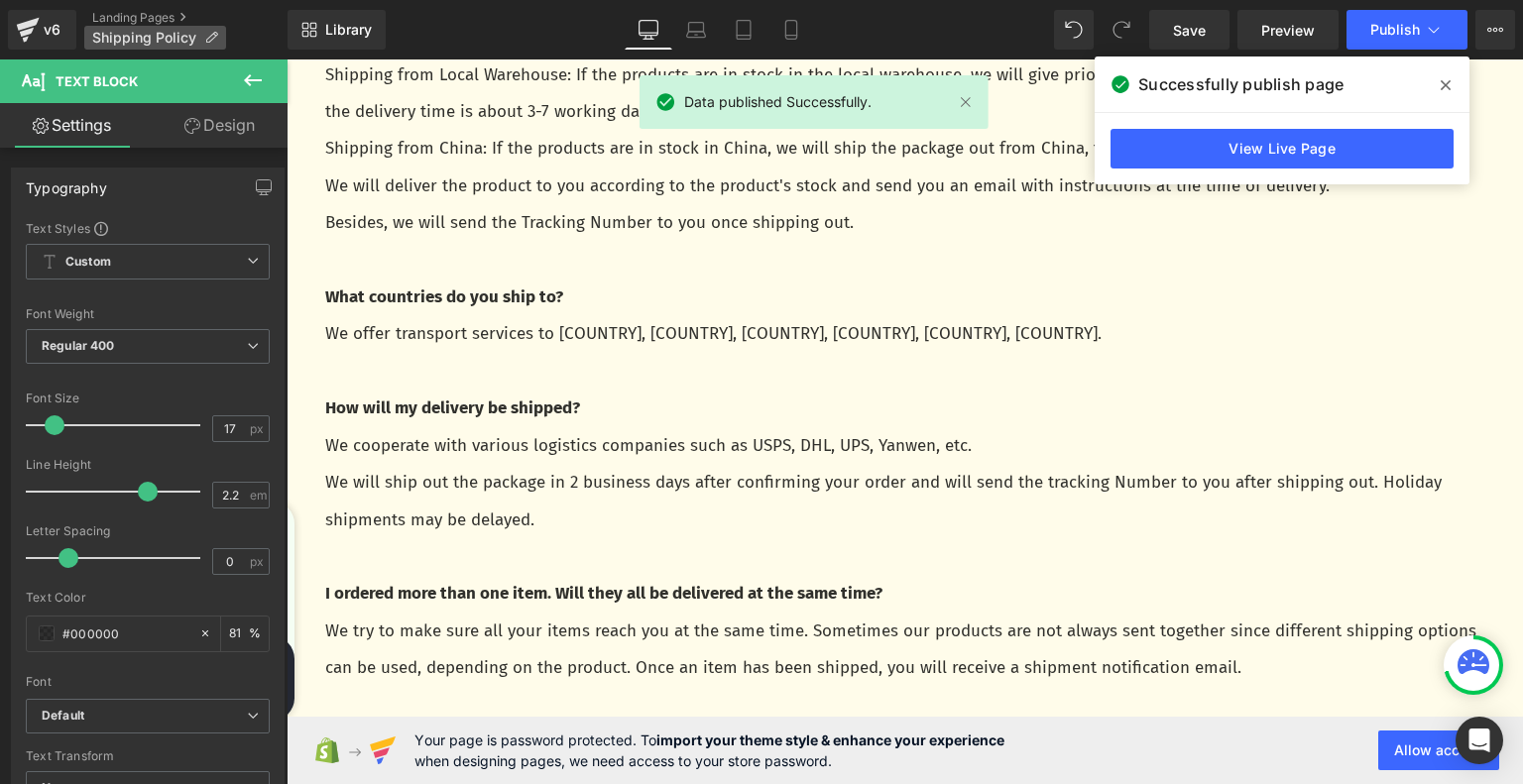 click on "Shipping Policy" at bounding box center (155, 38) 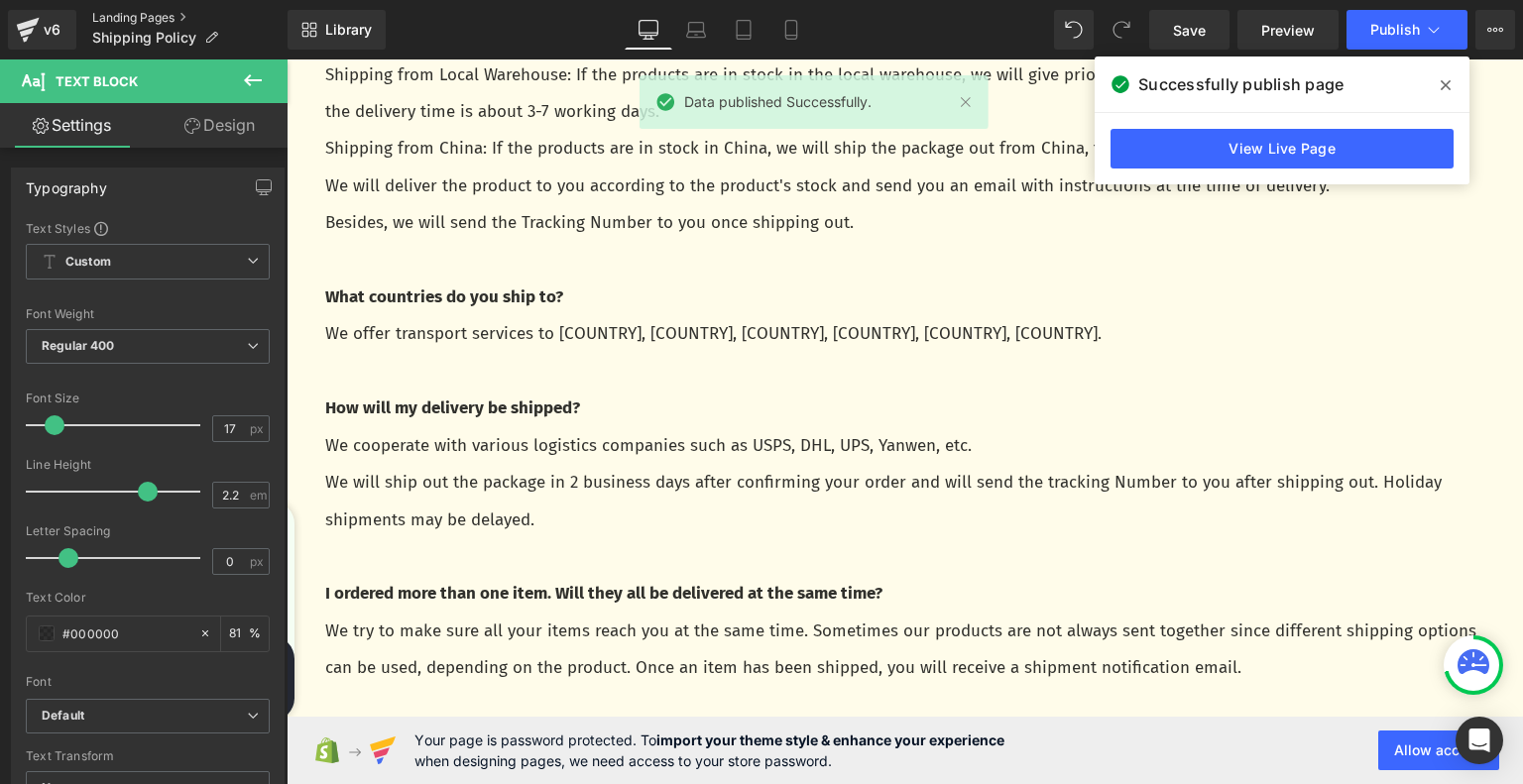 click on "Landing Pages" at bounding box center (189, 18) 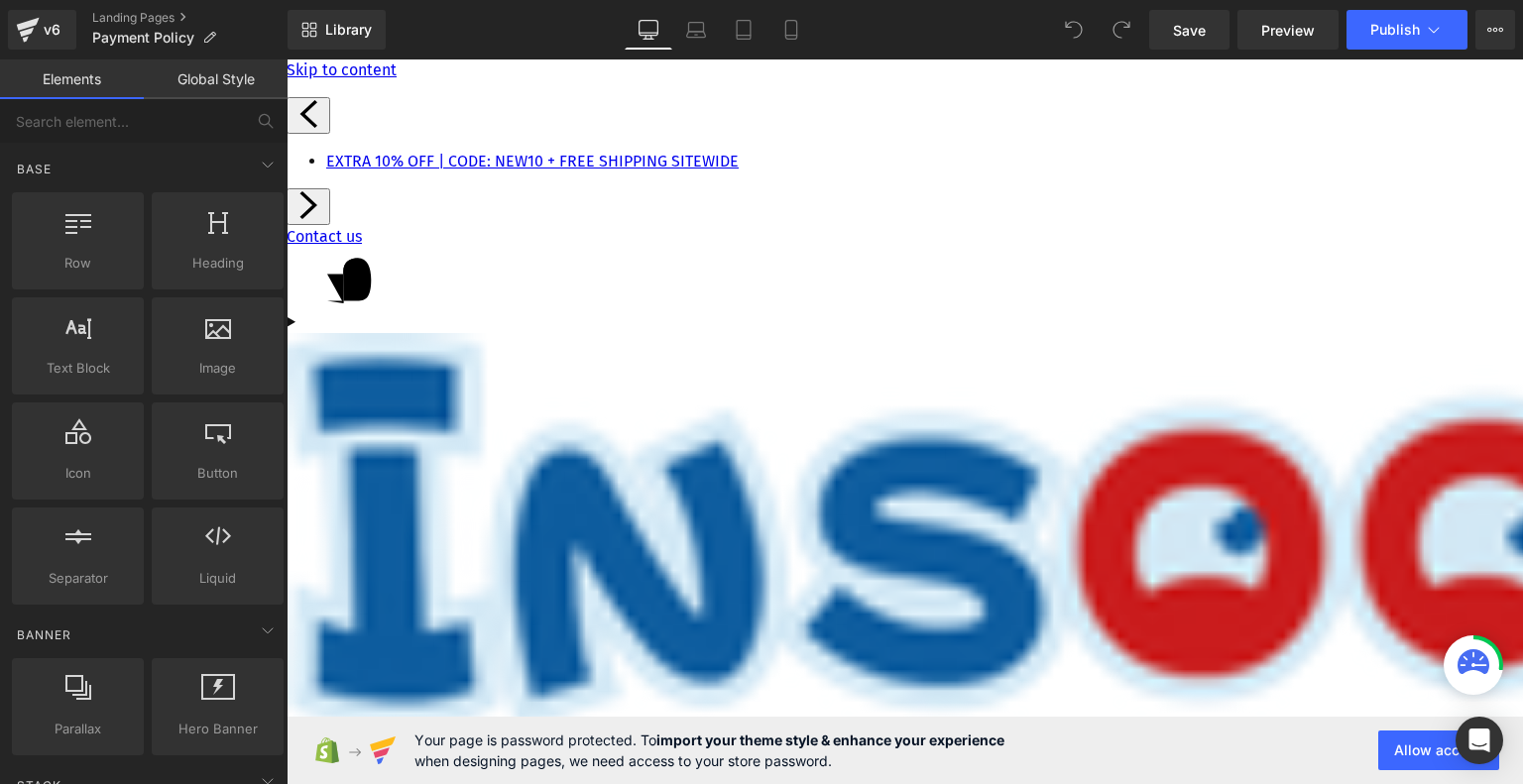 scroll, scrollTop: 0, scrollLeft: 0, axis: both 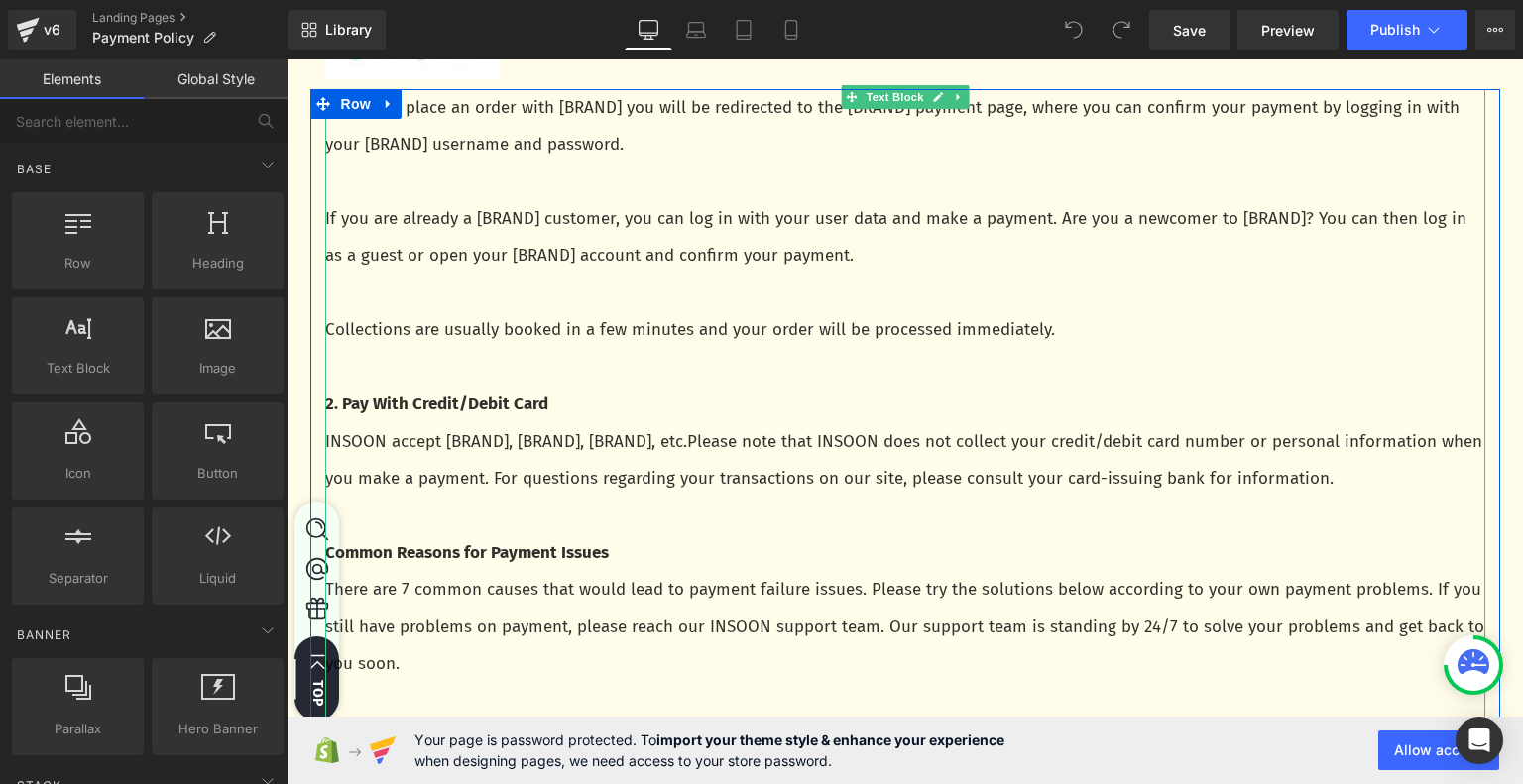 click on "INSOON accept Visa, MasterCard, American Express,etc.Please note that INSOON does not collect your credit/debit card number or personal information when you make a payment. For questions regarding your transactions on our site, please consult your card-issuing bank for information." at bounding box center [905, 460] 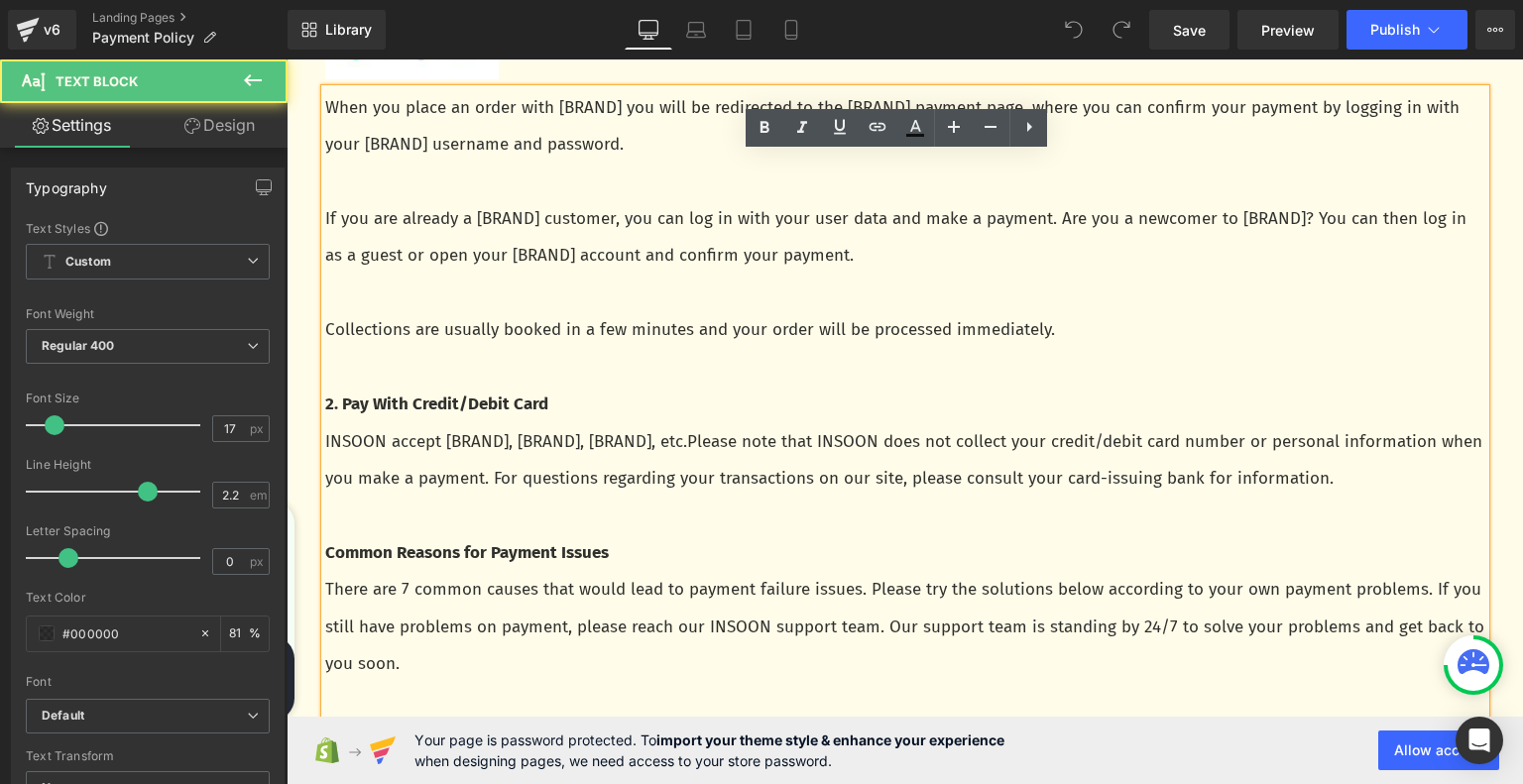 click on "INSOON accept Visa, MasterCard, American Express,etc.Please note that INSOON does not collect your credit/debit card number or personal information when you make a payment. For questions regarding your transactions on our site, please consult your card-issuing bank for information." at bounding box center (905, 460) 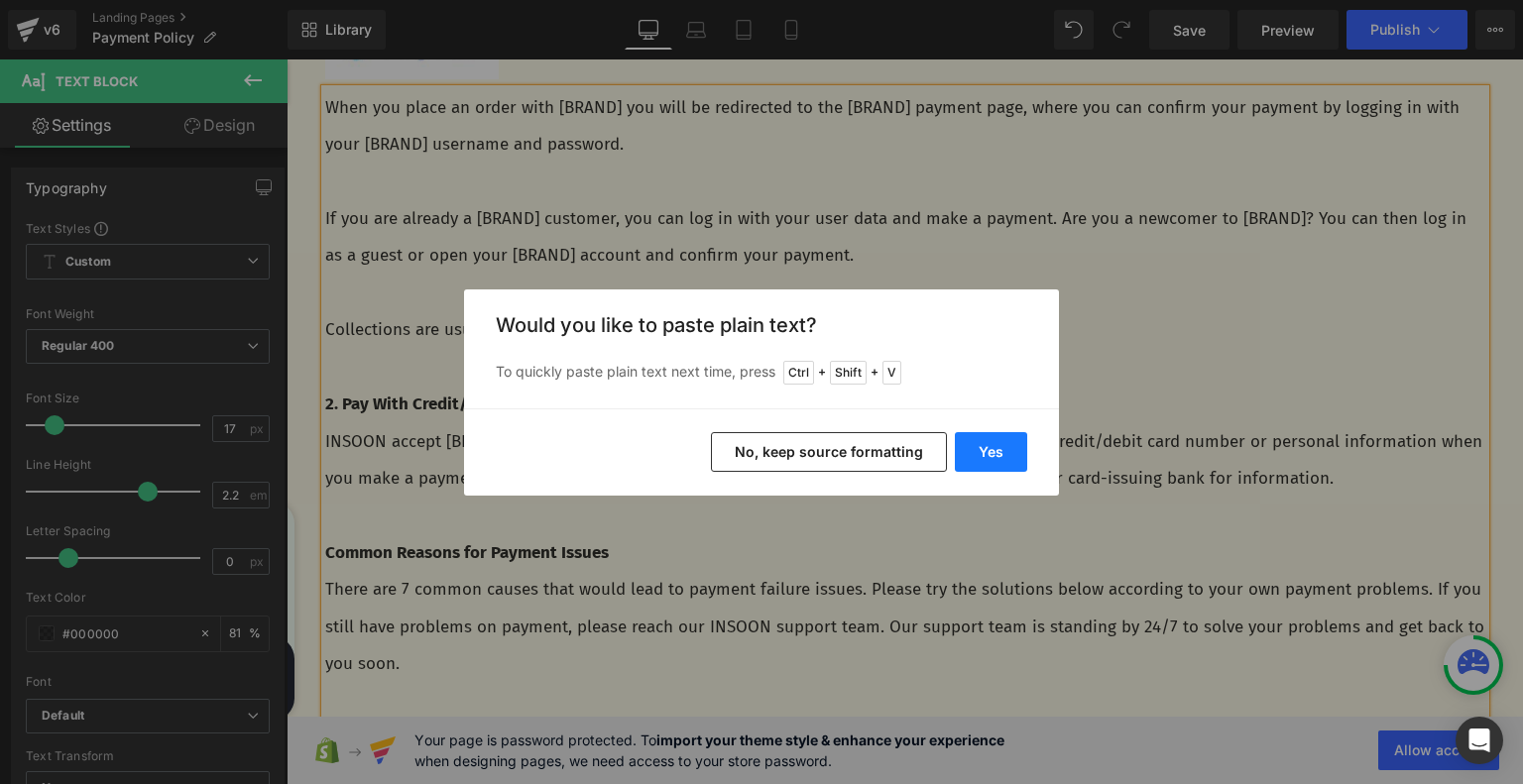 click on "Yes" at bounding box center (991, 452) 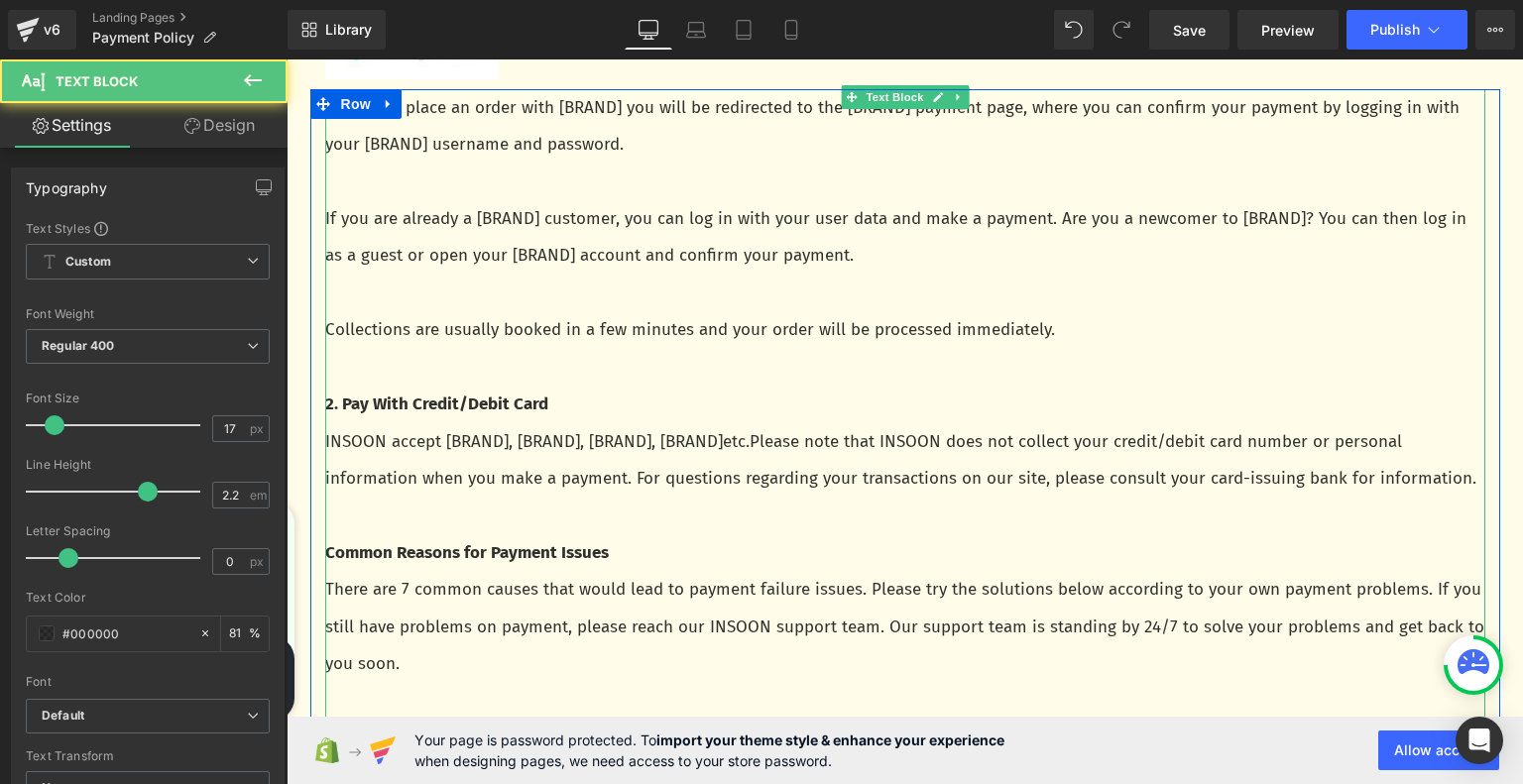 click on "INSOON accept Visa, MasterCard, American Express,Maestroetc.Please note that INSOON does not collect your credit/debit card number or personal information when you make a payment. For questions regarding your transactions on our site, please consult your card-issuing bank for information." at bounding box center [905, 460] 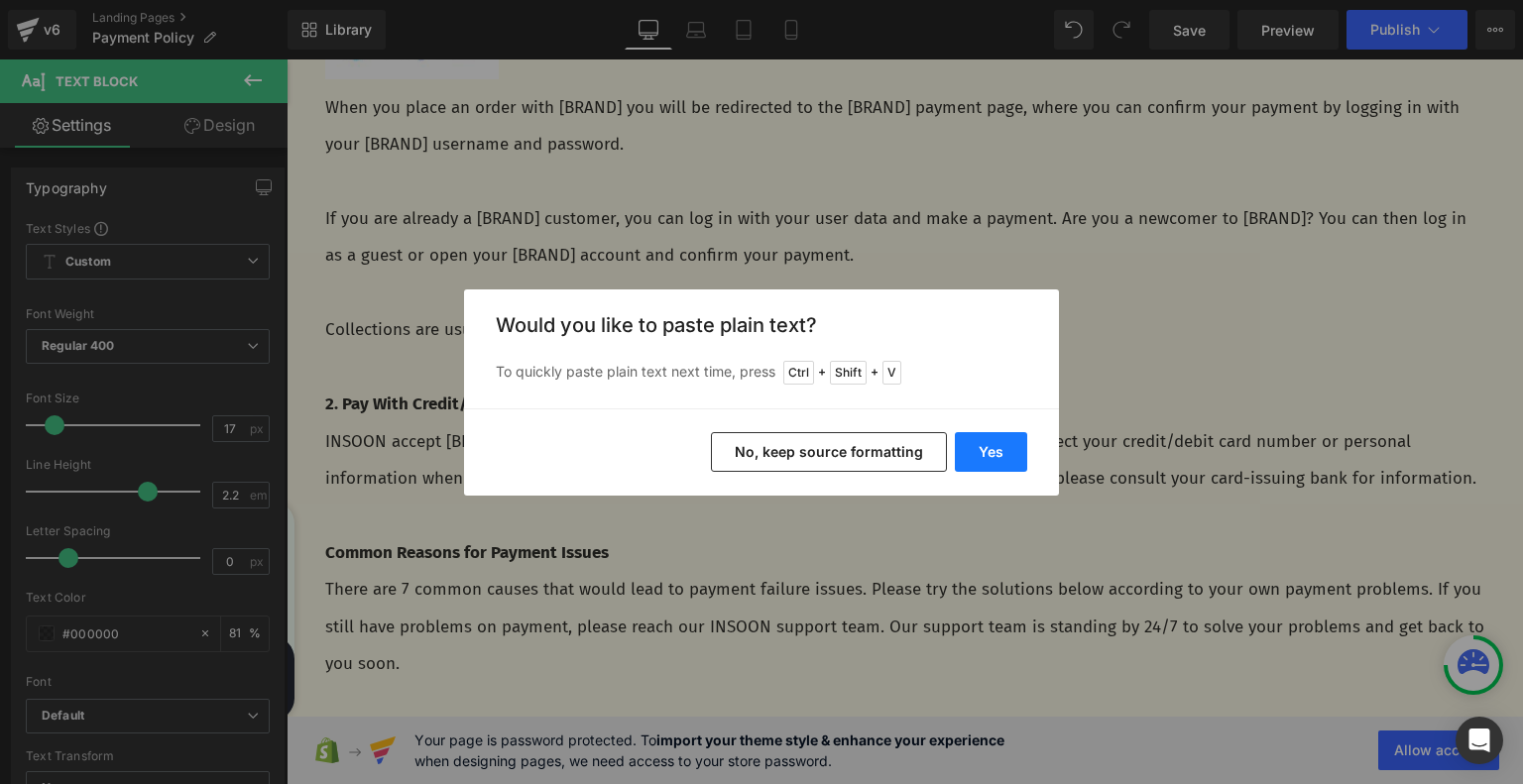click on "Yes" at bounding box center (991, 452) 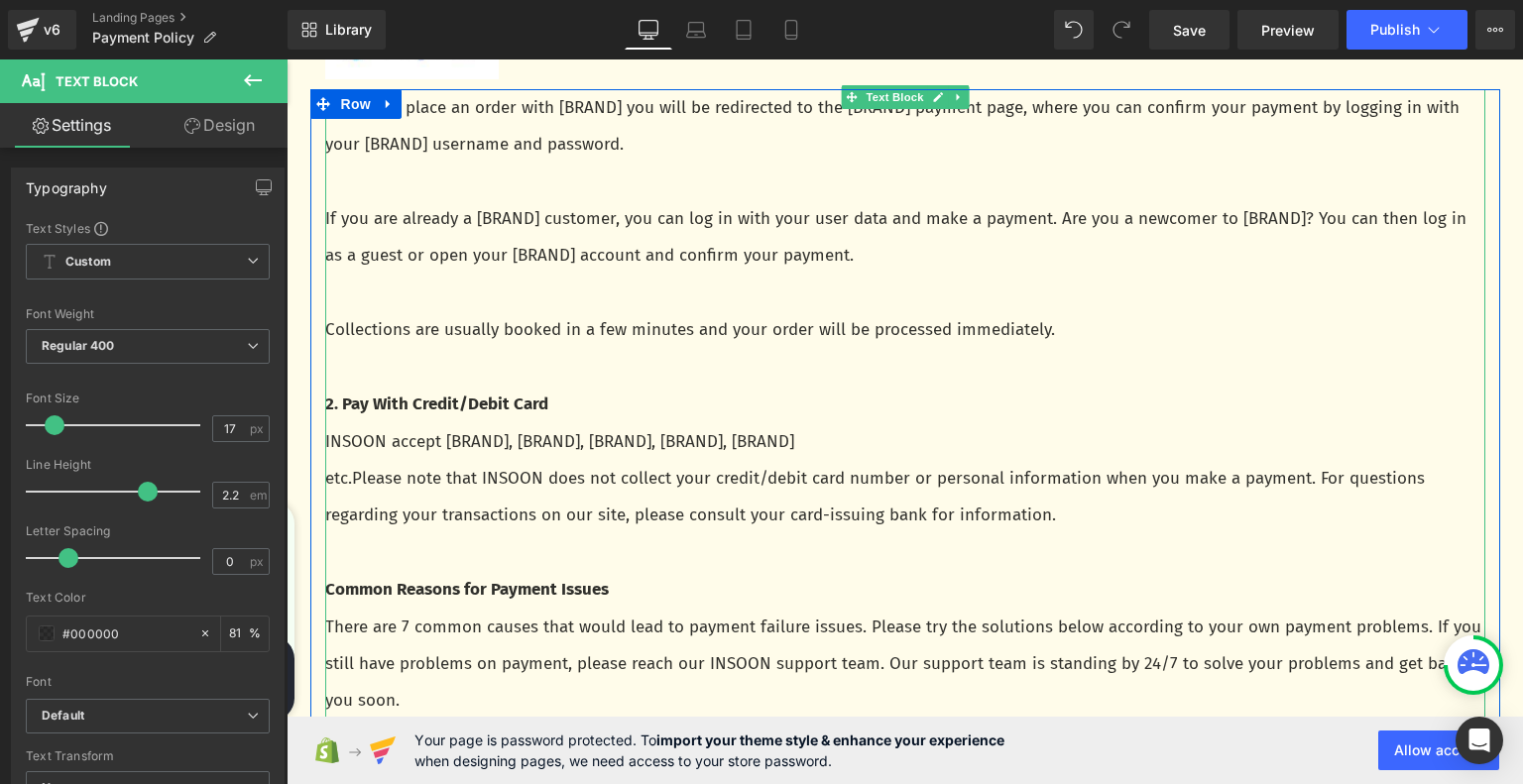 click on "INSOON accept Visa, MasterCard, American Express,Maestro,JCB" at bounding box center (905, 441) 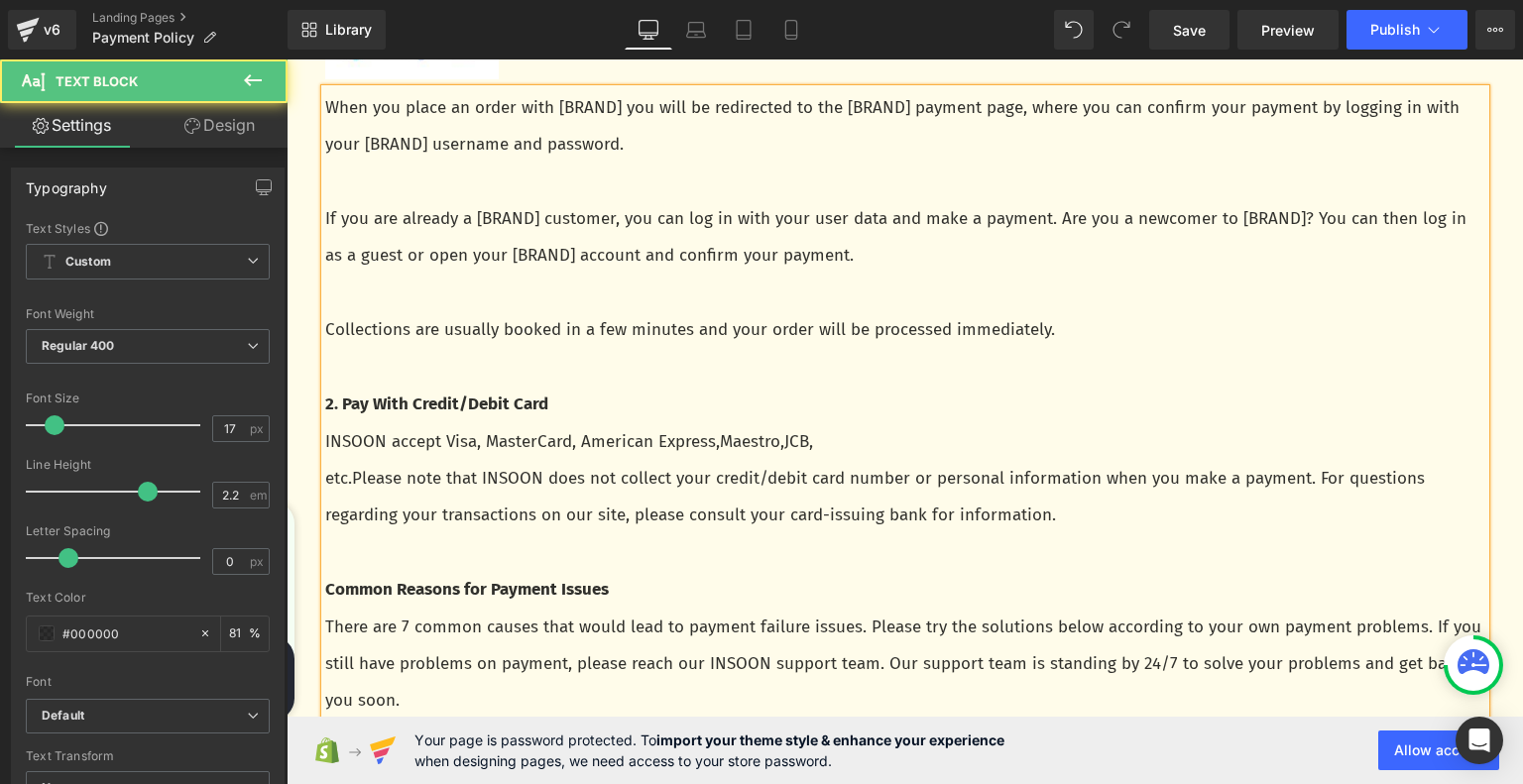 click on "INSOON accept Visa, MasterCard, American Express,Maestro,JCB," at bounding box center [905, 441] 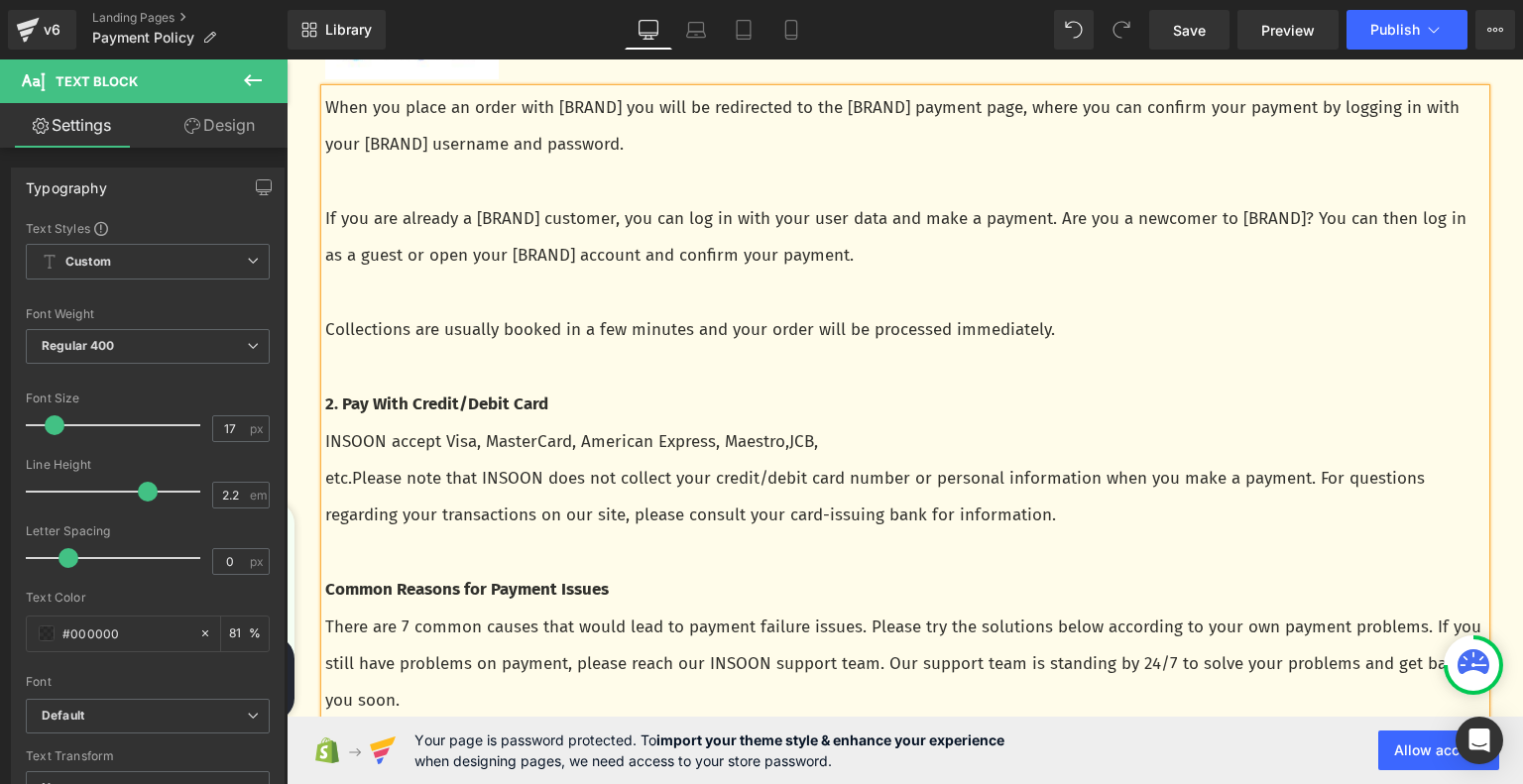 click on "INSOON accept Visa, MasterCard, American Express, Maestro,JCB," at bounding box center [905, 441] 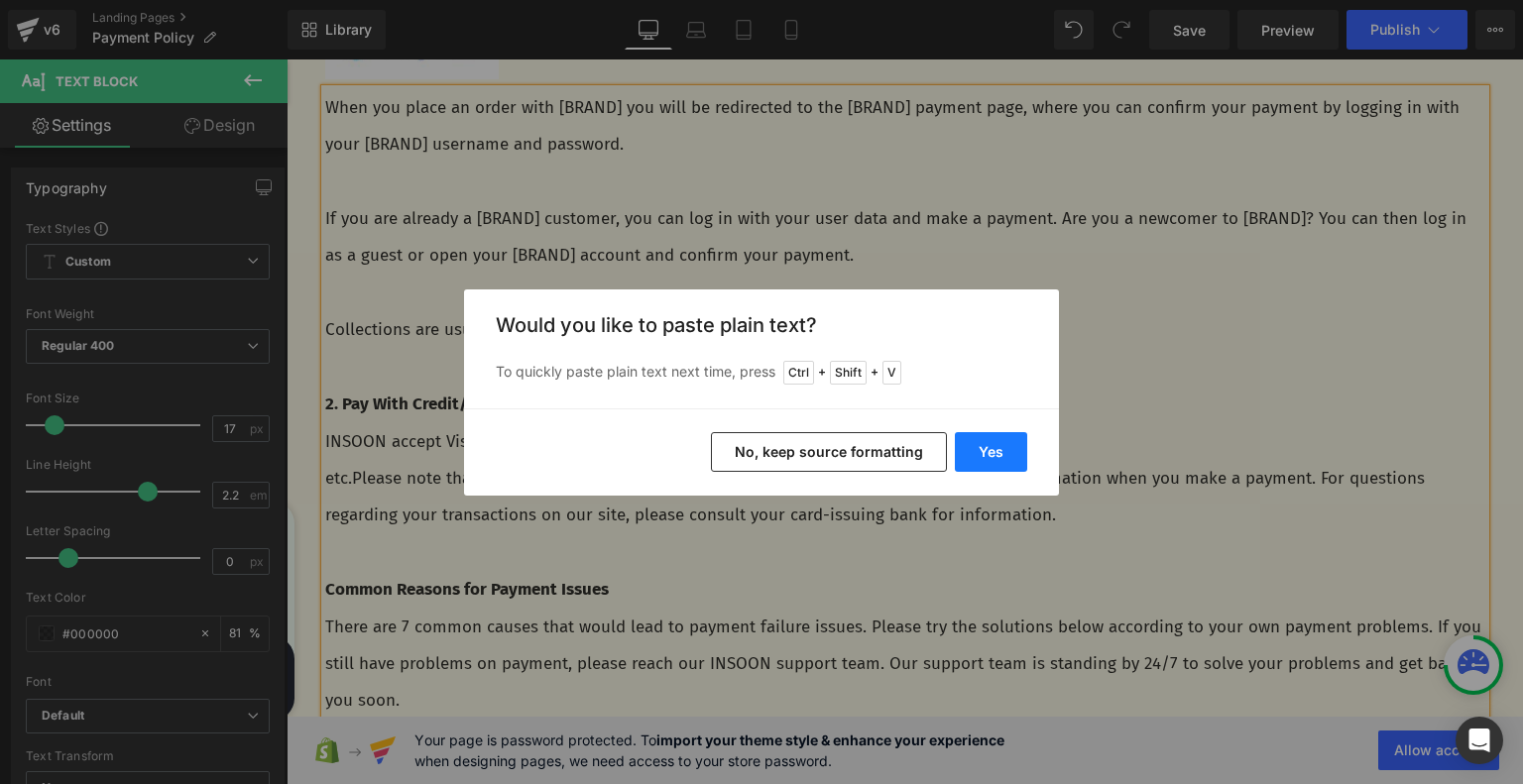 click on "Yes" at bounding box center (991, 452) 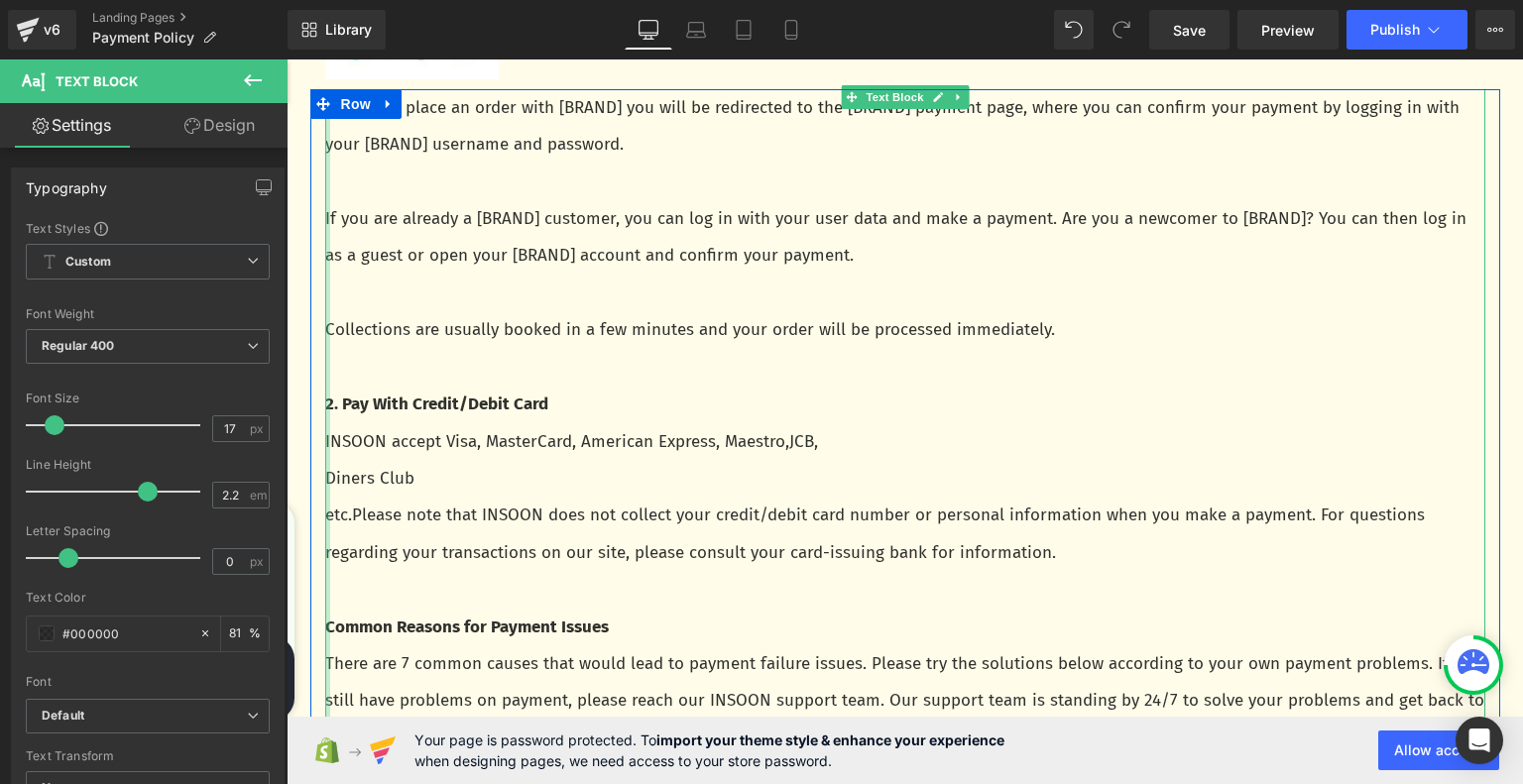 click on "When you place an order with Paypal you will be redirected to the PayPal payment page, where you can confirm your payment by logging in with your PayPal username and password. If you are already a PayPal customer, you can log in with your user data and make a payment. Are you a newcomer to PayPal? You can then log in as a guest or open your PayPal account and confirm your payment. Collections are usually booked in a few minutes and your order will be processed immediately.  2. Pay With Credit/Debit Card INSOON accept Visa, MasterCard, American Express, Maestro,JCB,  Diners Club etc.Please note that INSOON does not collect your credit/debit card number or personal information when you make a payment. For questions regarding your transactions on our site, please consult your card-issuing bank for information. Common Reasons for Payment Issues Cause 1: You may have inadvertently exceeded your credit card maximum sum limit. Solution: Please check your credit card account’s maximum sum from your issue bank." at bounding box center (905, 831) 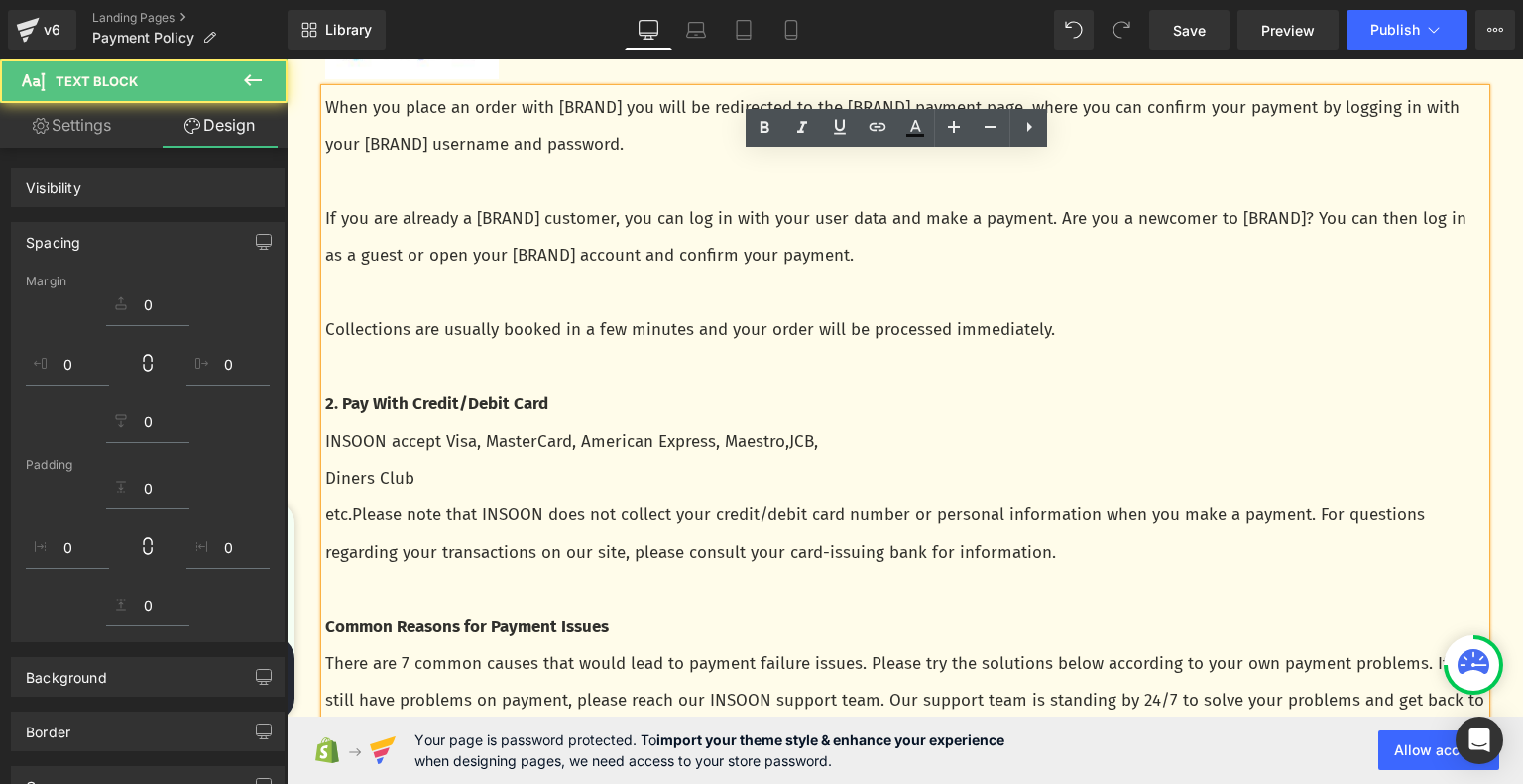click on "Diners Club" at bounding box center (905, 478) 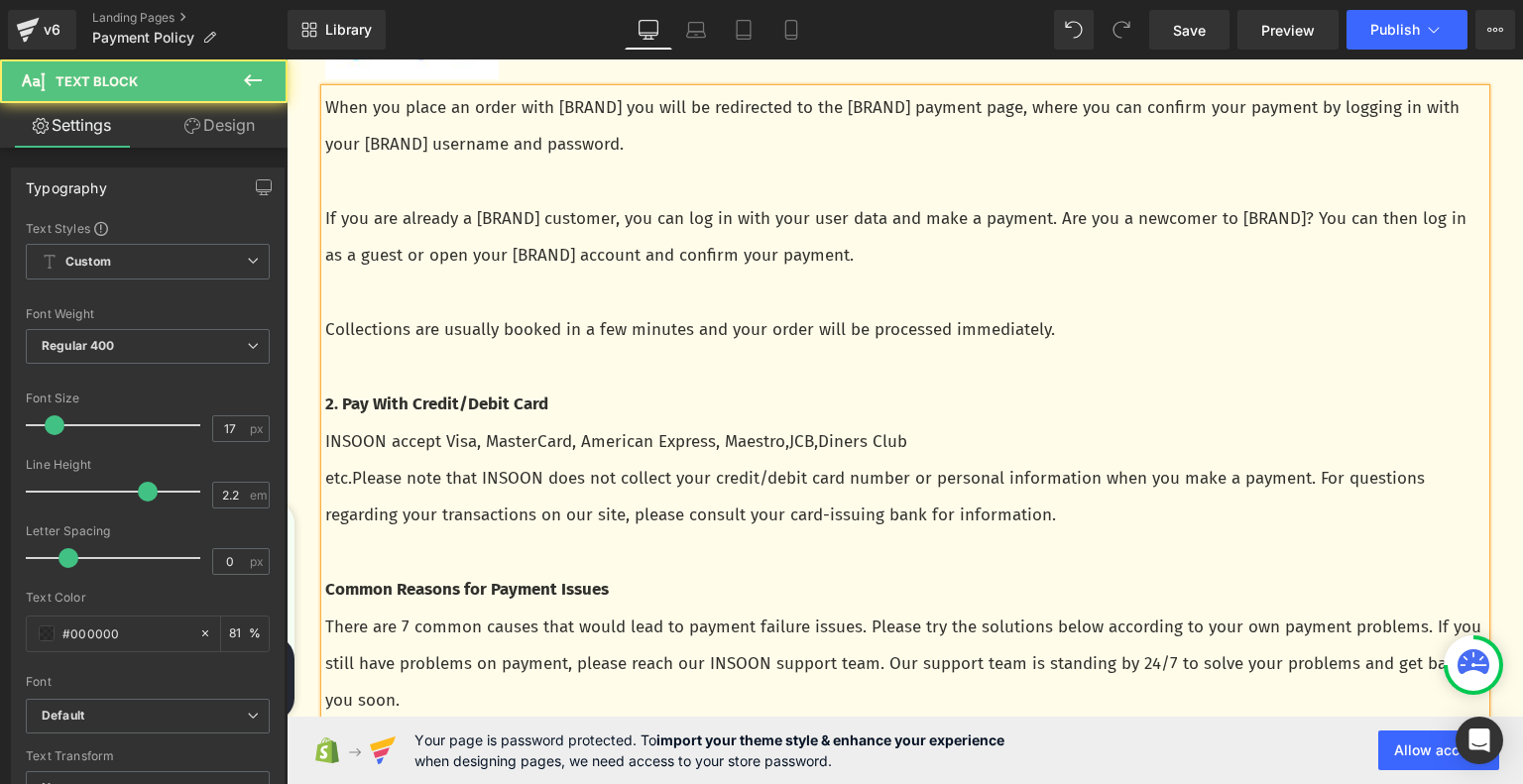 click on "INSOON accept Visa, MasterCard, American Express, Maestro,JCB,  Diners Club" at bounding box center (905, 441) 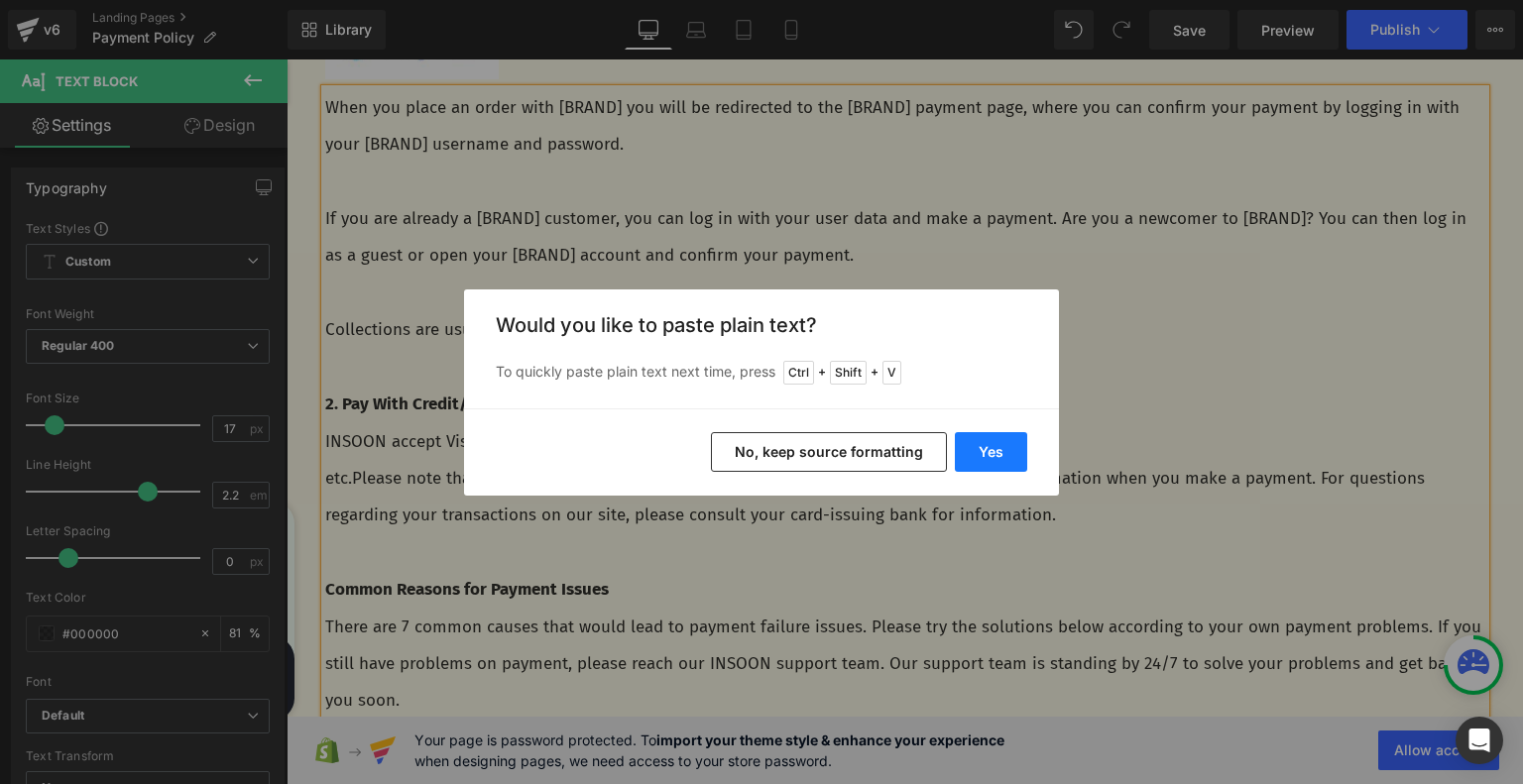 click on "Yes" at bounding box center [991, 452] 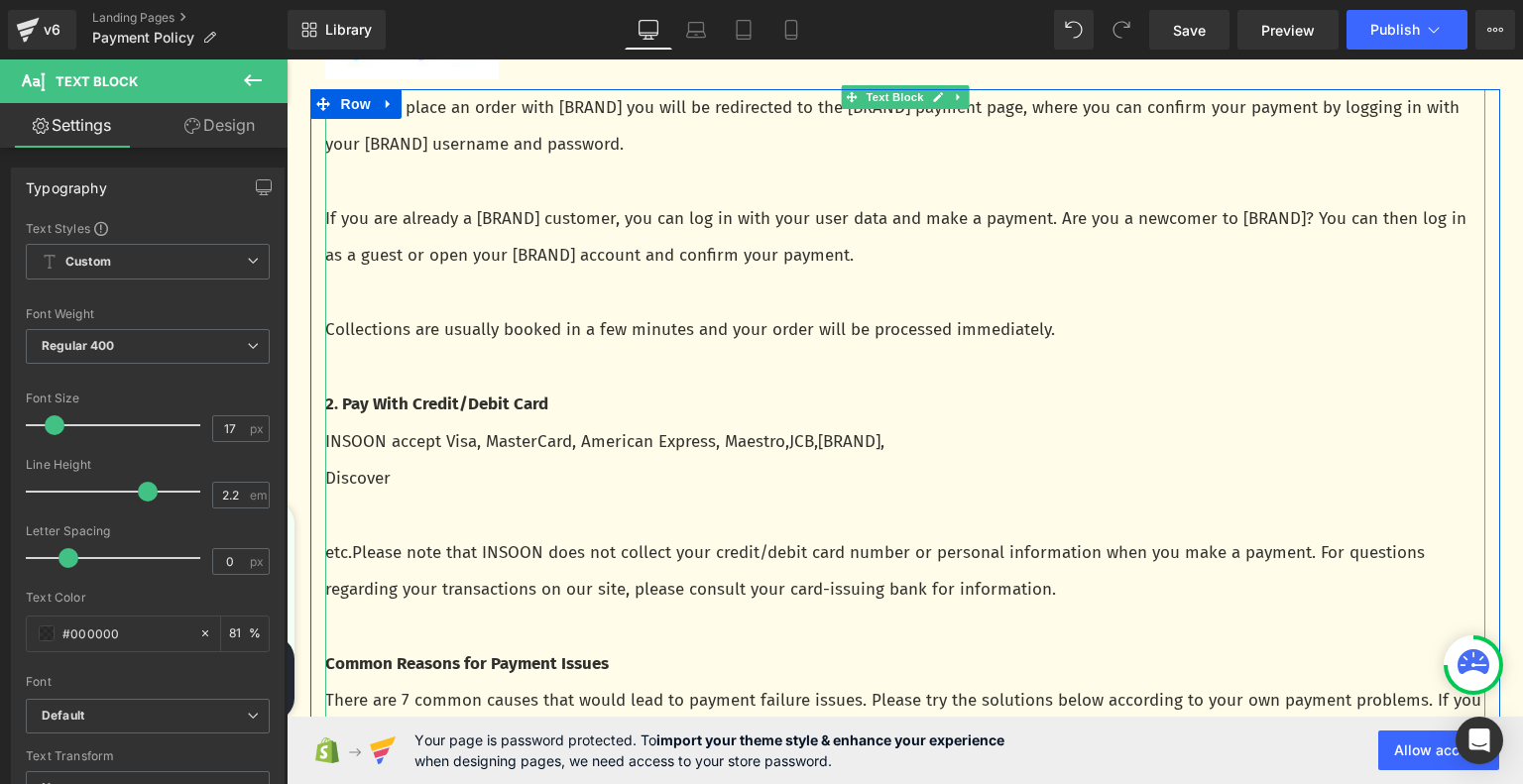 click on "Discover" at bounding box center [358, 478] 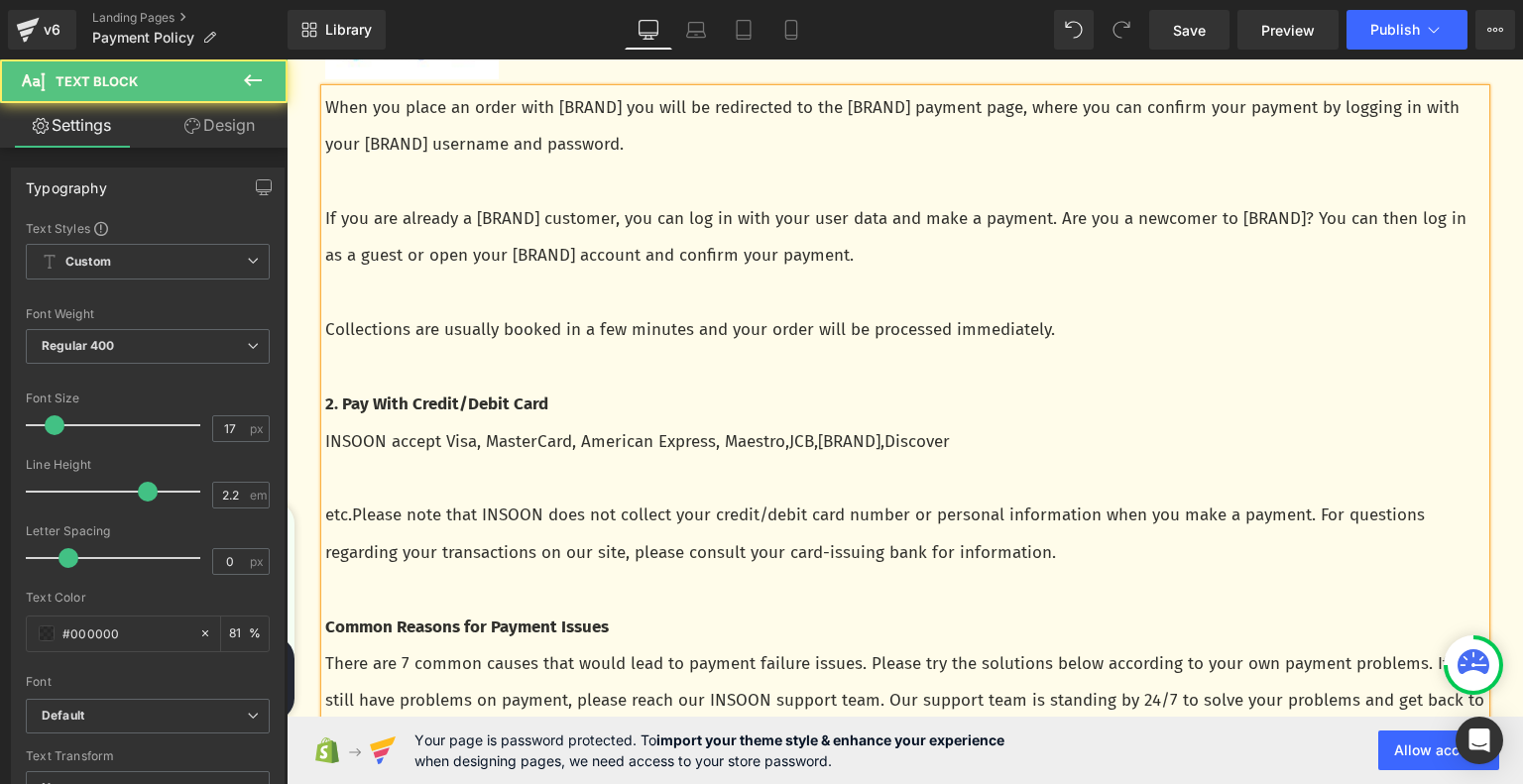 click on "INSOON accept Visa, MasterCard, American Express, Maestro,JCB,  Diners Club,  Discover" at bounding box center [905, 441] 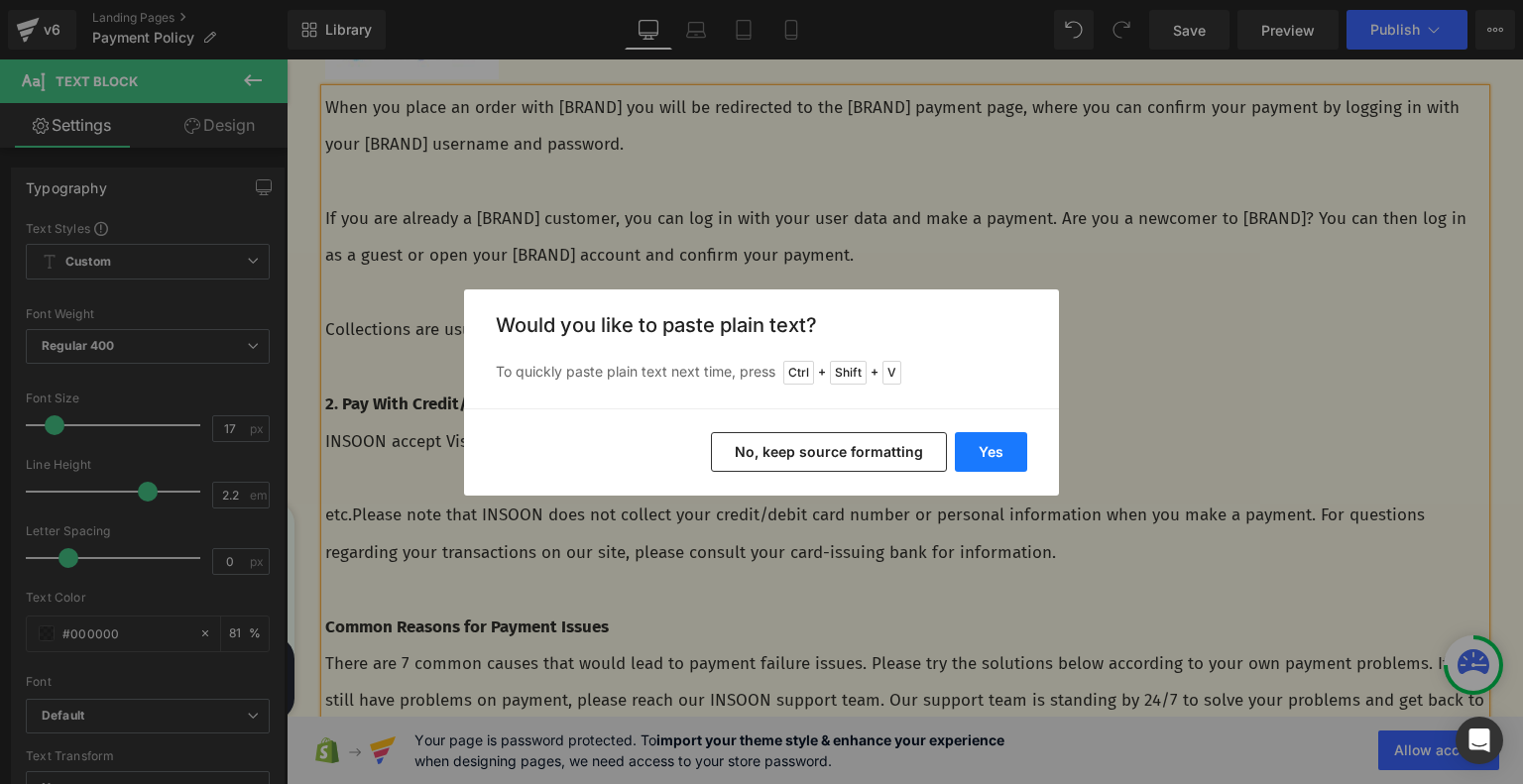 click on "Yes" at bounding box center [991, 452] 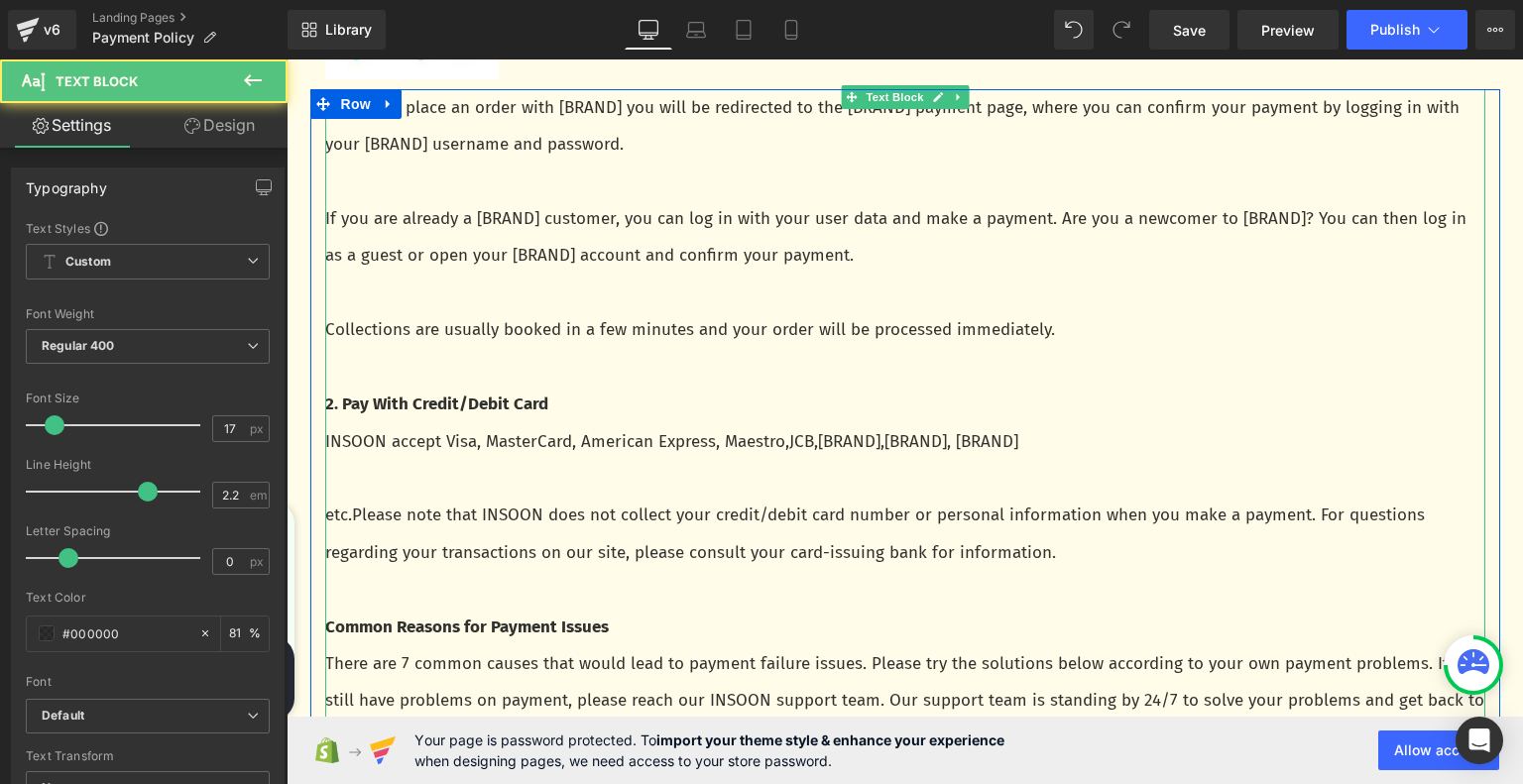 click on "INSOON accept Visa, MasterCard, American Express, Maestro,JCB,  Diners Club,  Discover,Union Pay" at bounding box center (905, 441) 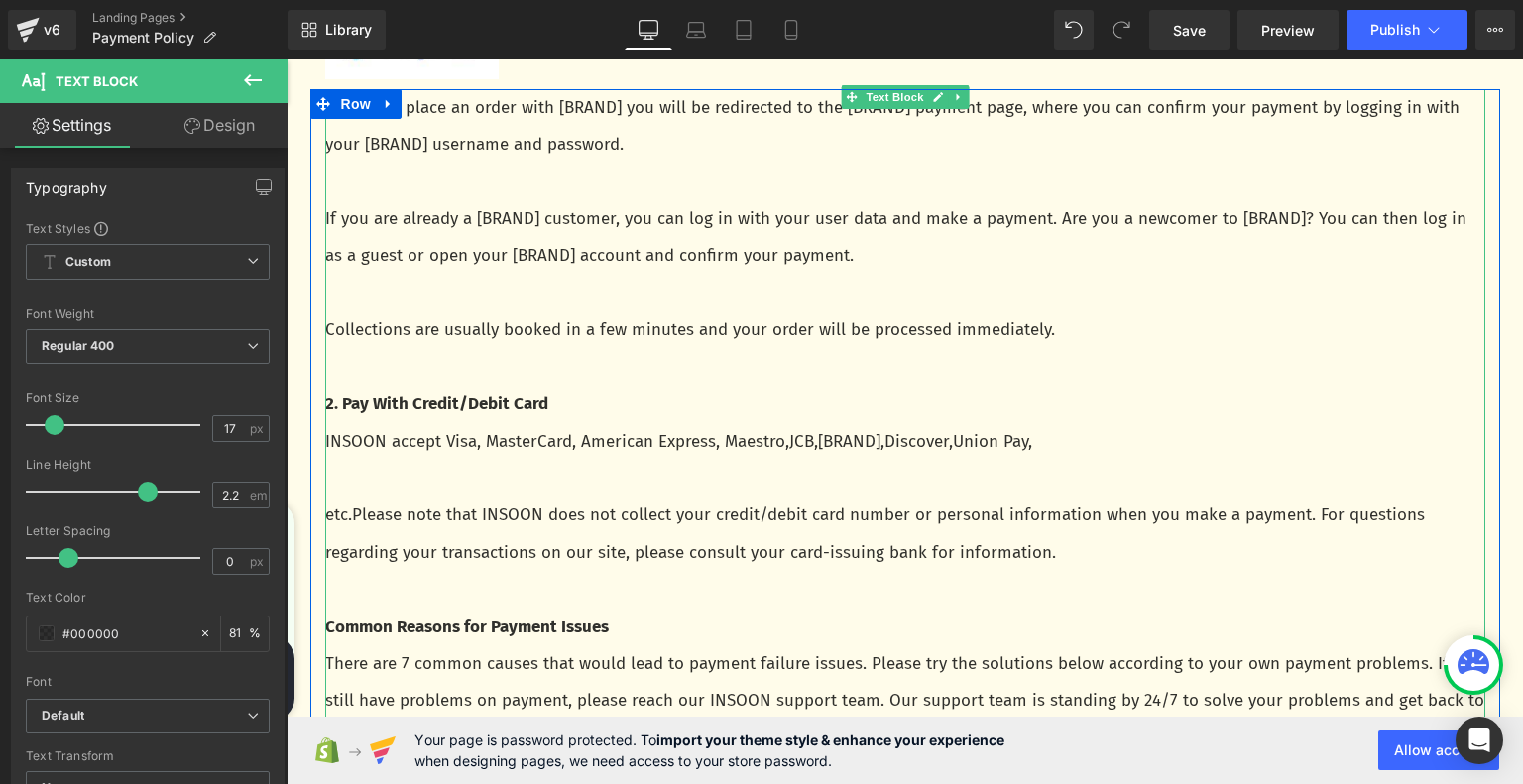 click at bounding box center [905, 478] 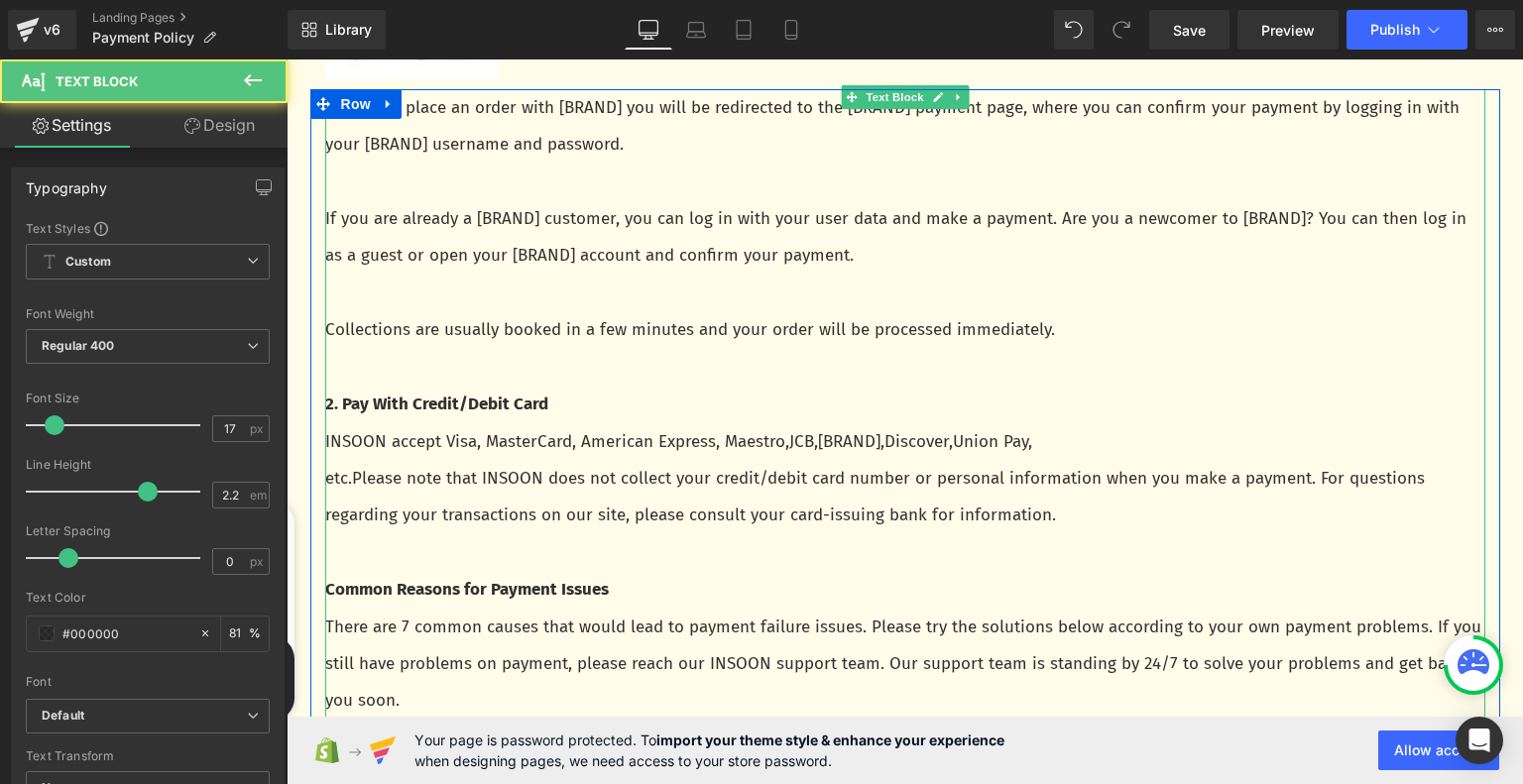 click on "etc.Please note that INSOON does not collect your credit/debit card number or personal information when you make a payment. For questions regarding your transactions on our site, please consult your card-issuing bank for information." at bounding box center (905, 497) 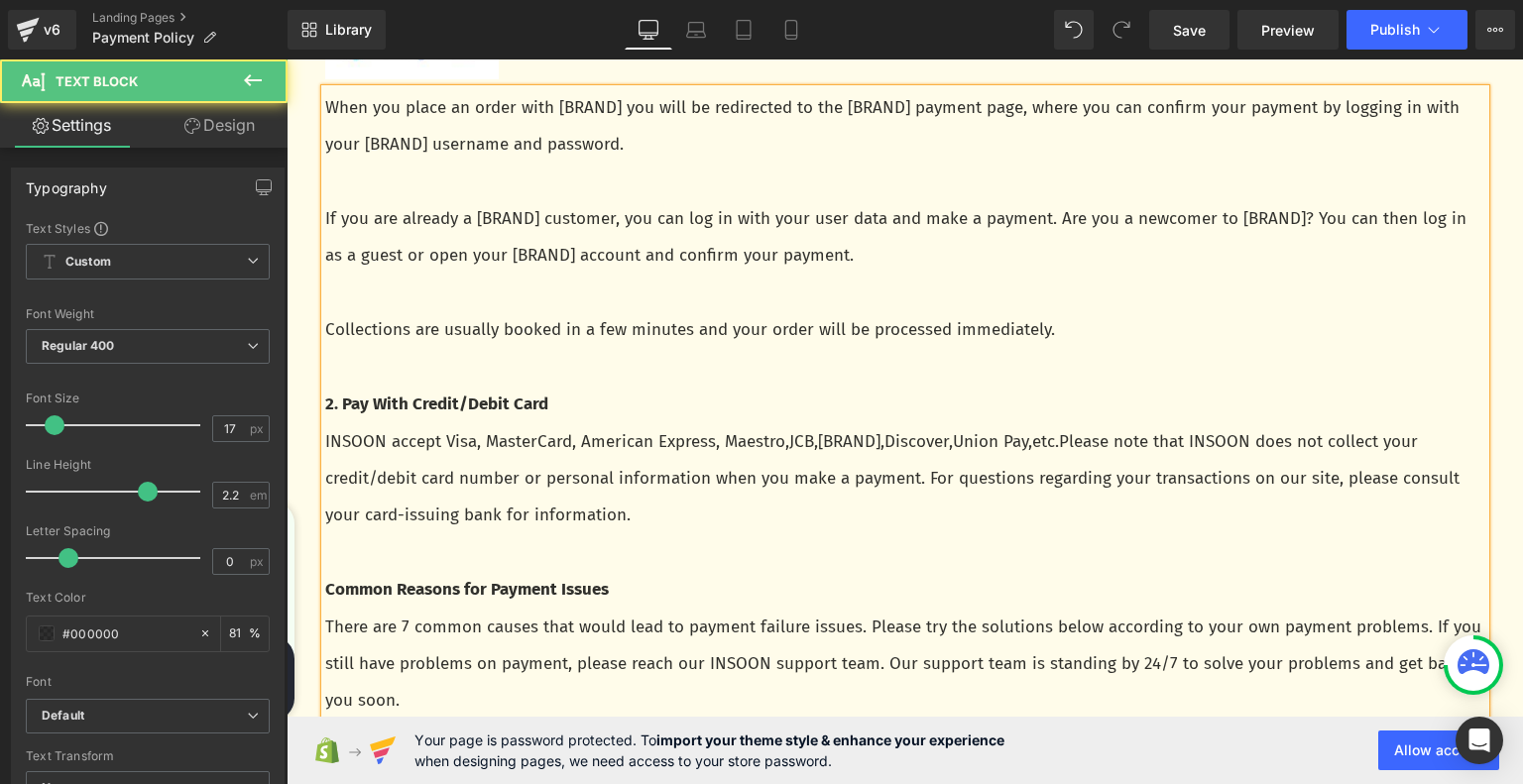 click on "Discover,Union Pay," at bounding box center [958, 441] 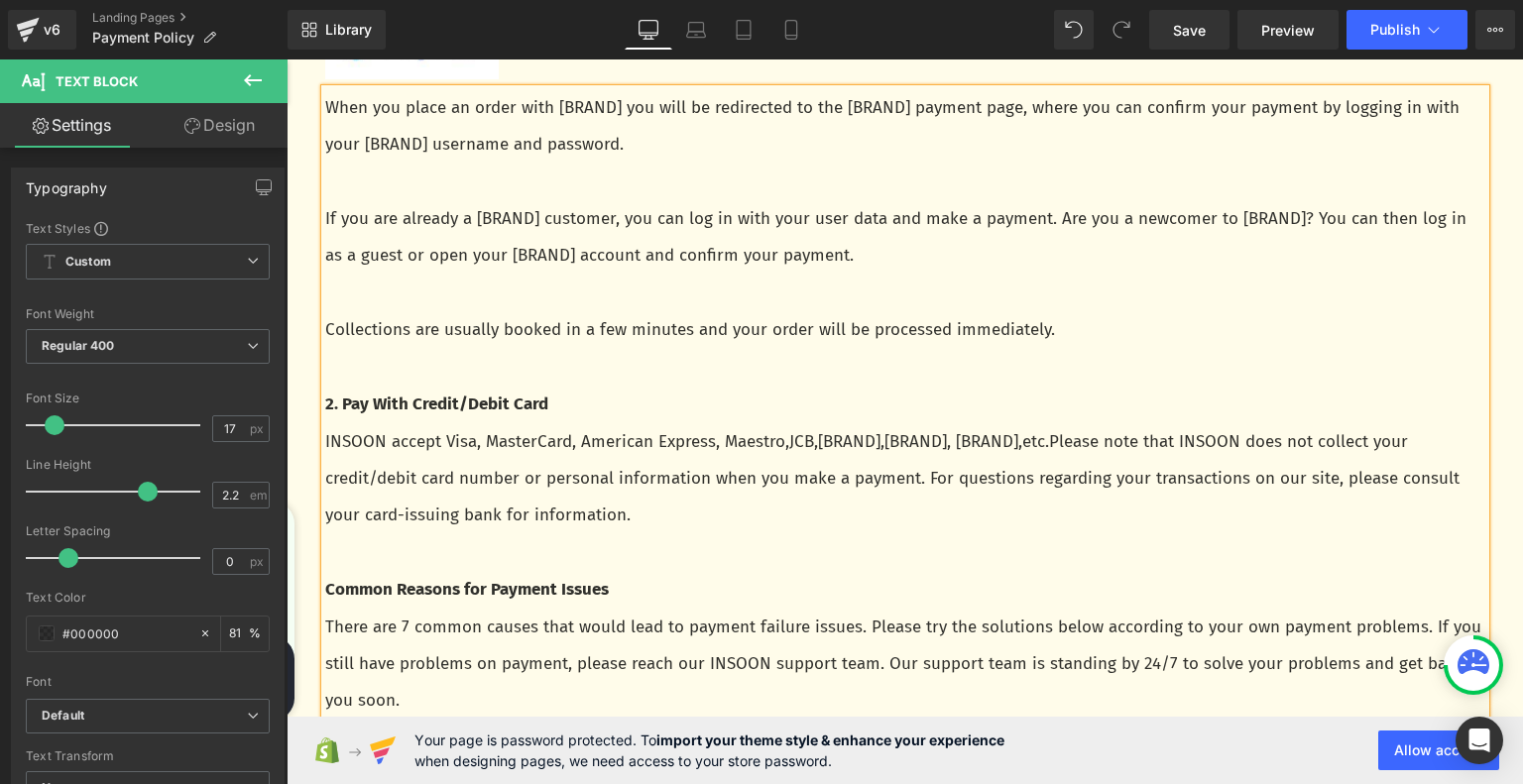 click on "INSOON accept Visa, MasterCard, American Express, Maestro,JCB,  Diners Club,  Discover, Union Pay,  etc.Please note that INSOON does not collect your credit/debit card number or personal information when you make a payment. For questions regarding your transactions on our site, please consult your card-issuing bank for information." at bounding box center (905, 479) 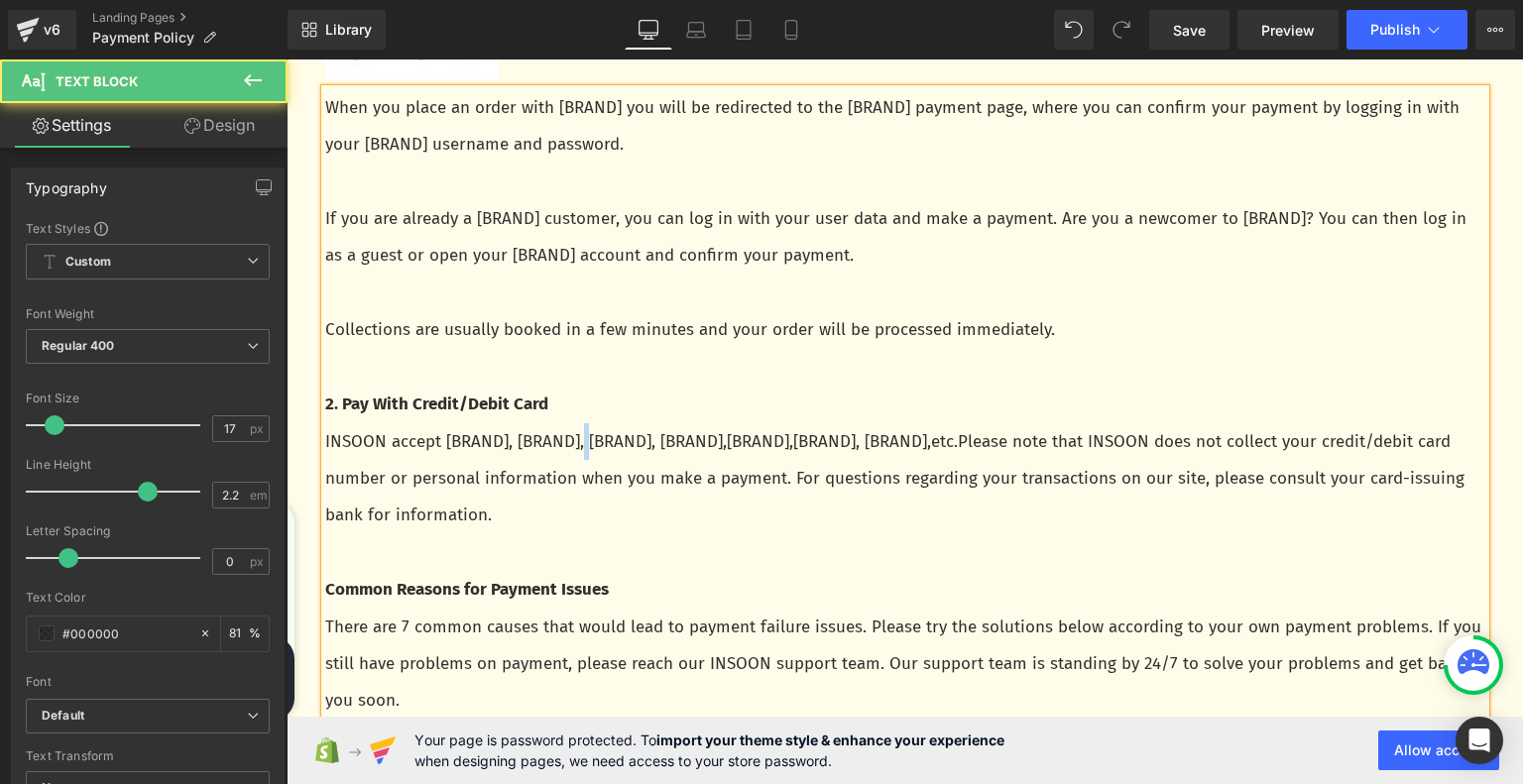 click on "INSOON accept Visa, MasterCard, American Express, Maestro, JCB,  Diners Club,  Discover, Union Pay,  etc.Please note that INSOON does not collect your credit/debit card number or personal information when you make a payment. For questions regarding your transactions on our site, please consult your card-issuing bank for information." at bounding box center (905, 479) 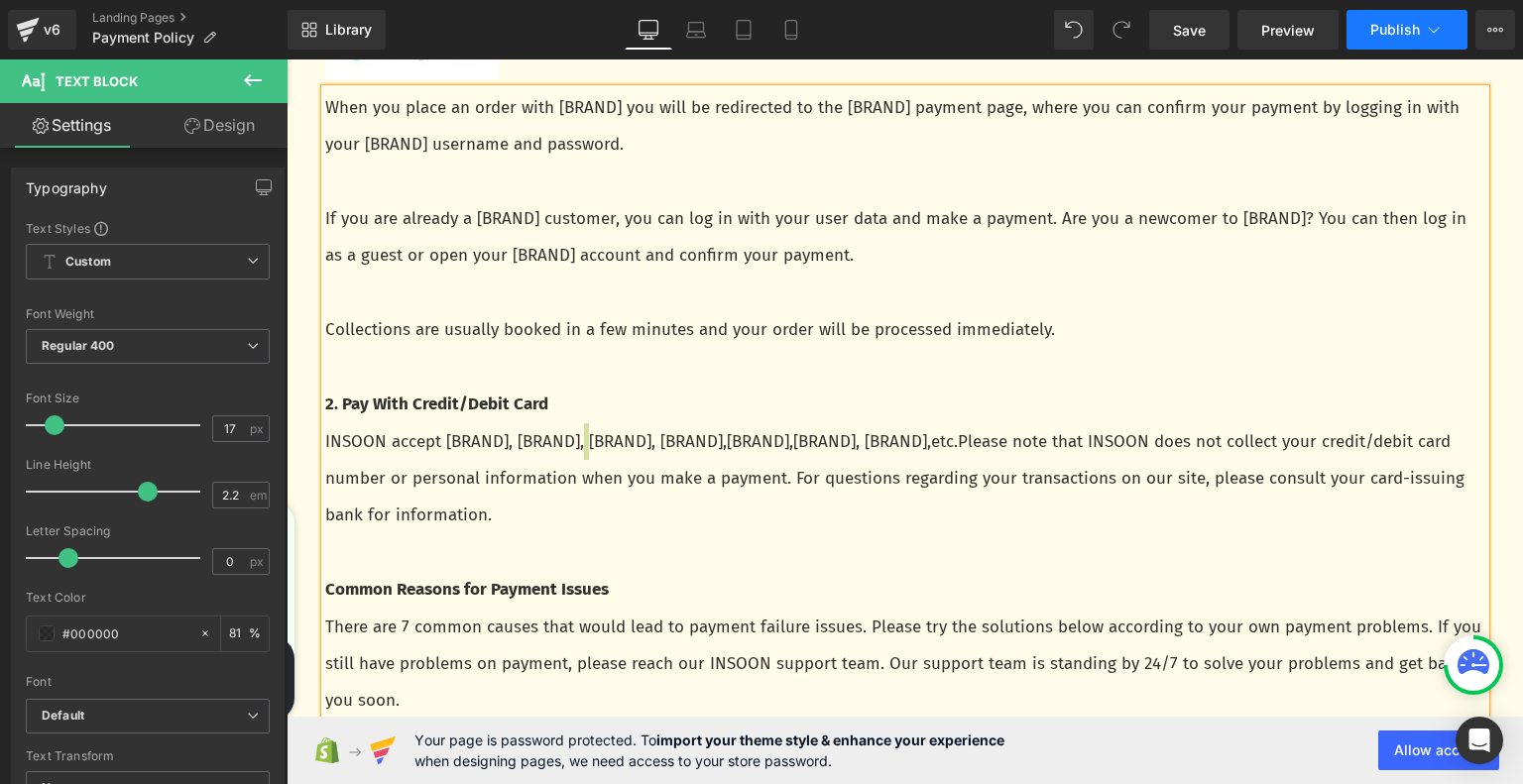 click on "Publish" at bounding box center (1395, 30) 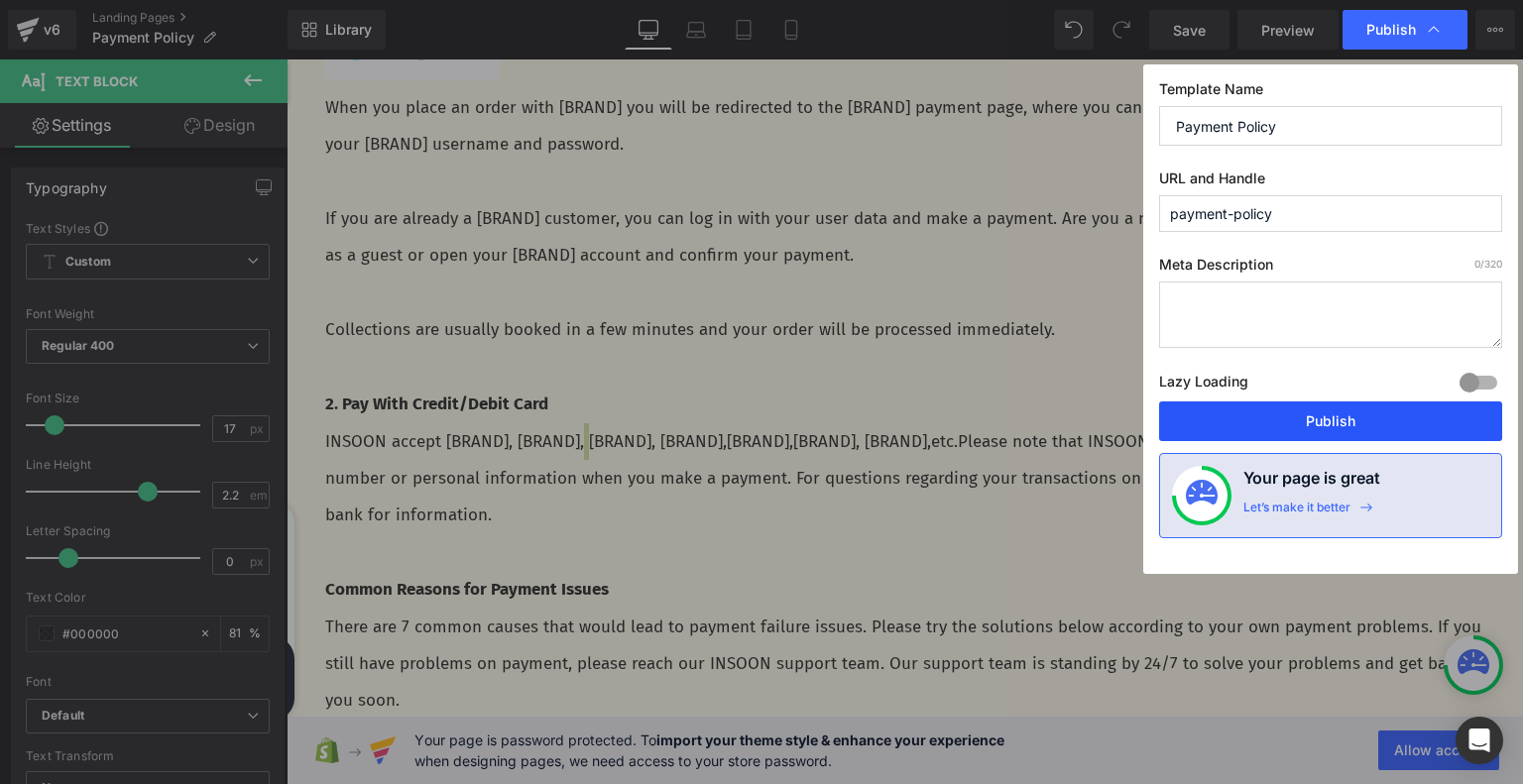 click on "Publish" at bounding box center (1331, 421) 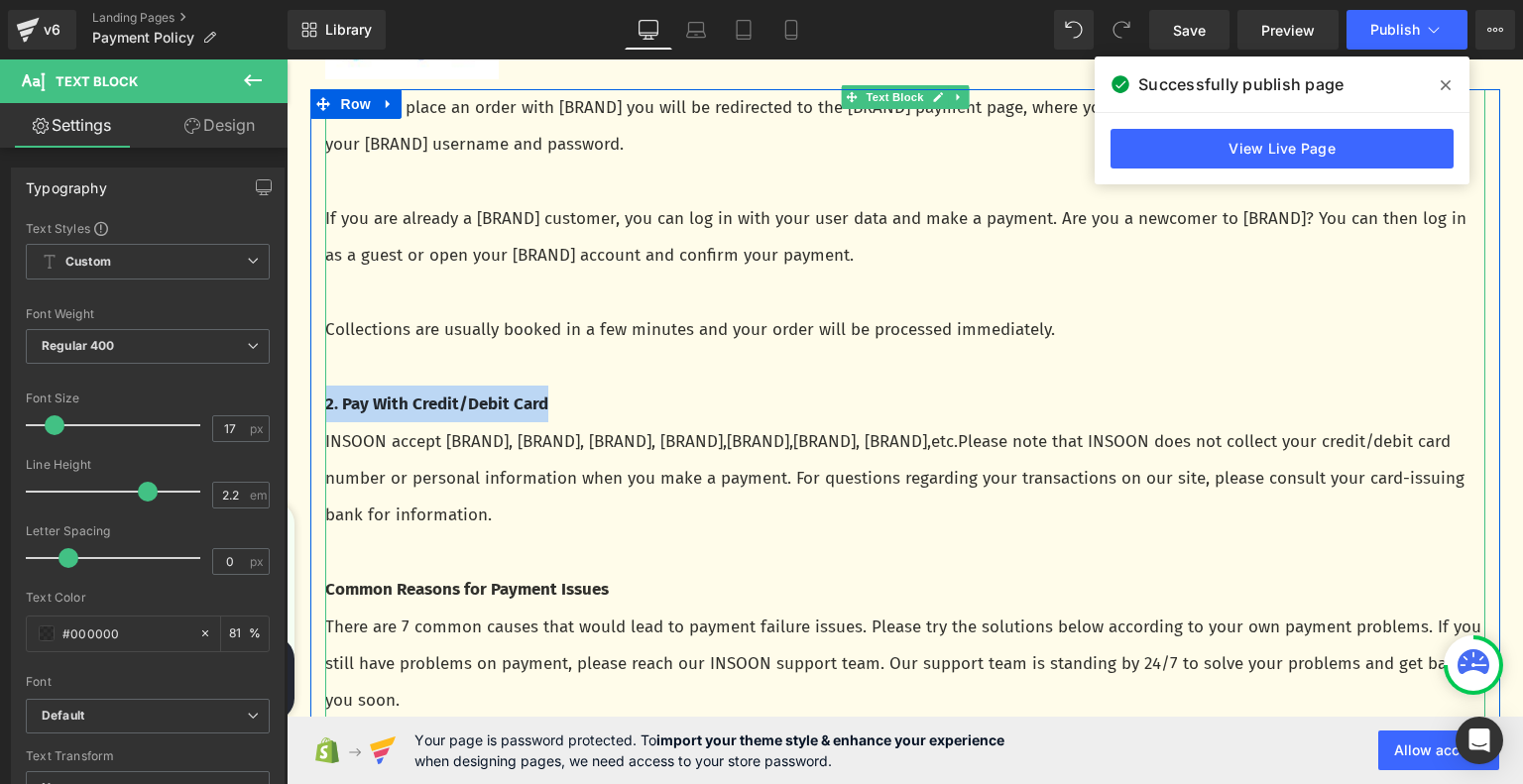 drag, startPoint x: 559, startPoint y: 404, endPoint x: 317, endPoint y: 412, distance: 242.1322 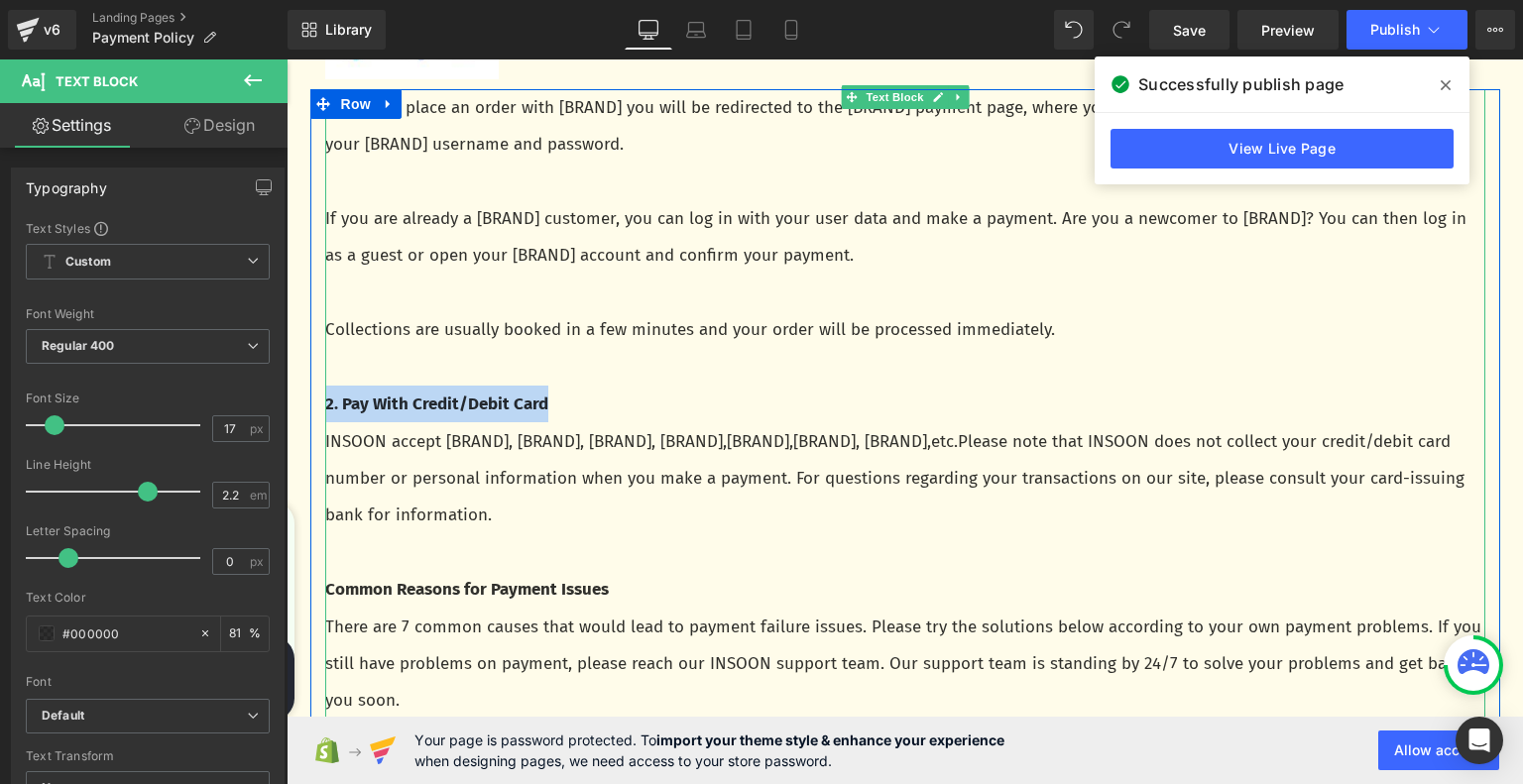 click on "2. Pay With Credit/Debit Card" at bounding box center (905, 403) 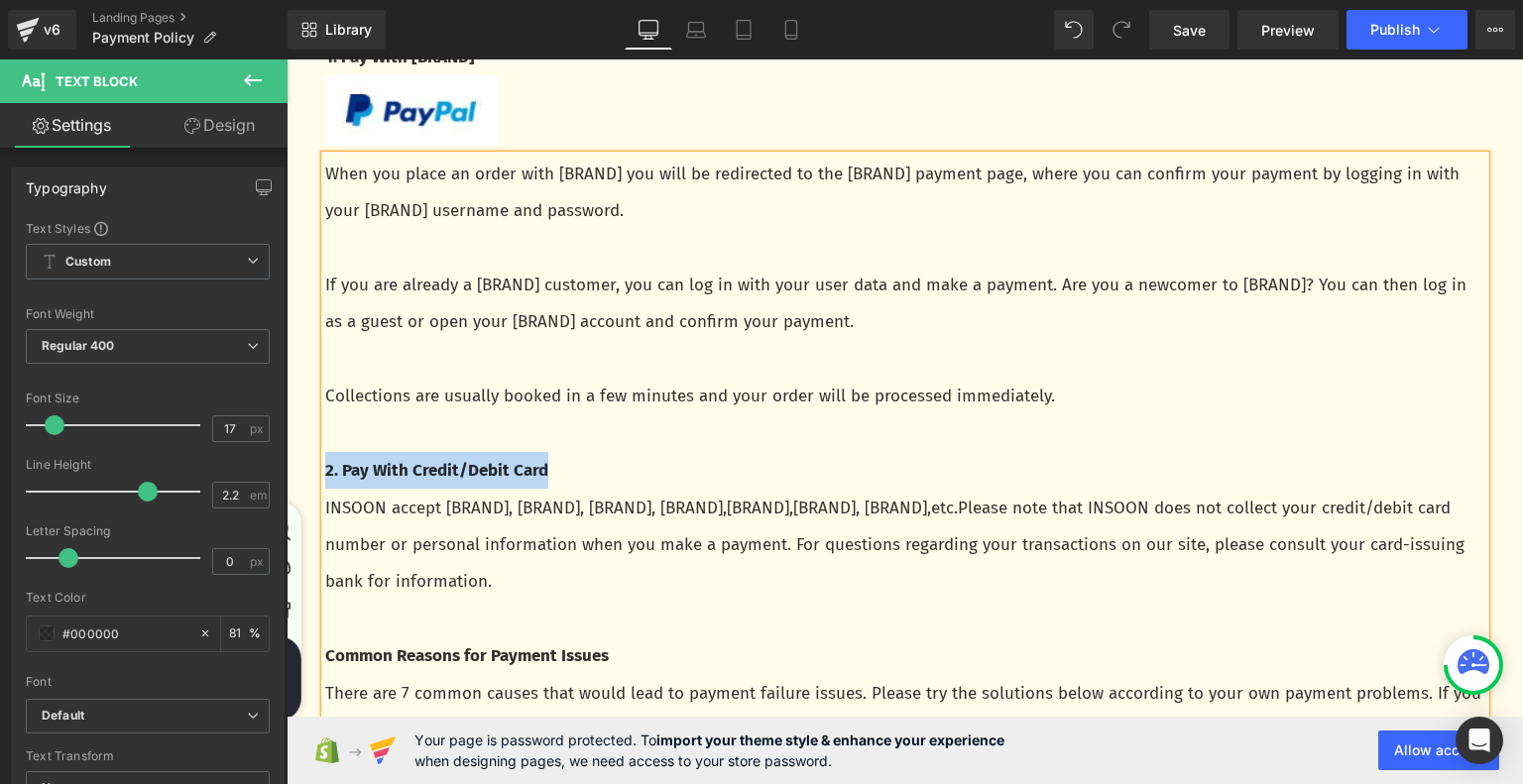 scroll, scrollTop: 496, scrollLeft: 0, axis: vertical 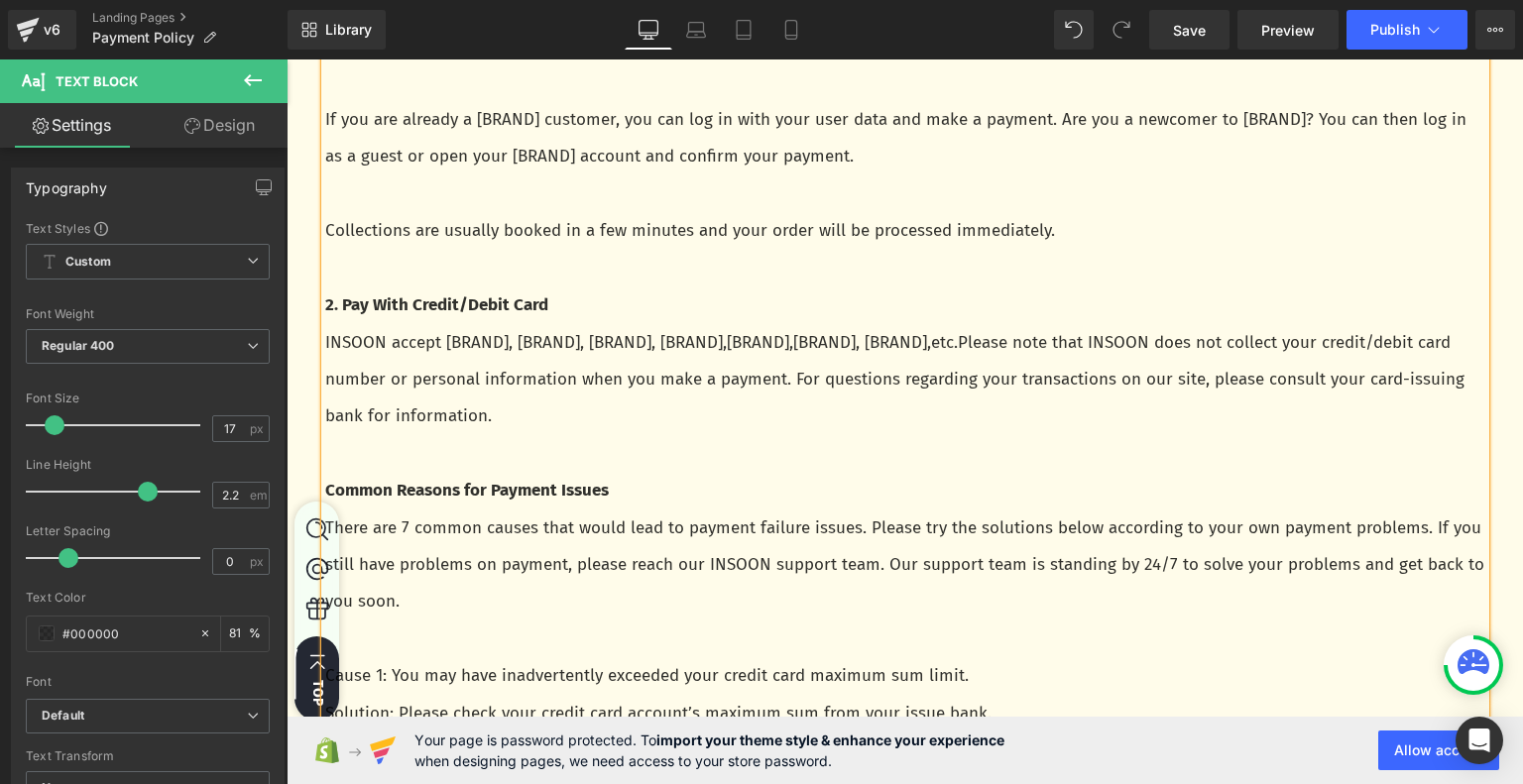 click on "INSOON accept Visa, MasterCard, American Express, Maestro, JCB,  Diners Club,  Discover, Union Pay,  etc.Please note that INSOON does not collect your credit/debit card number or personal information when you make a payment. For questions regarding your transactions on our site, please consult your card-issuing bank for information." at bounding box center [905, 380] 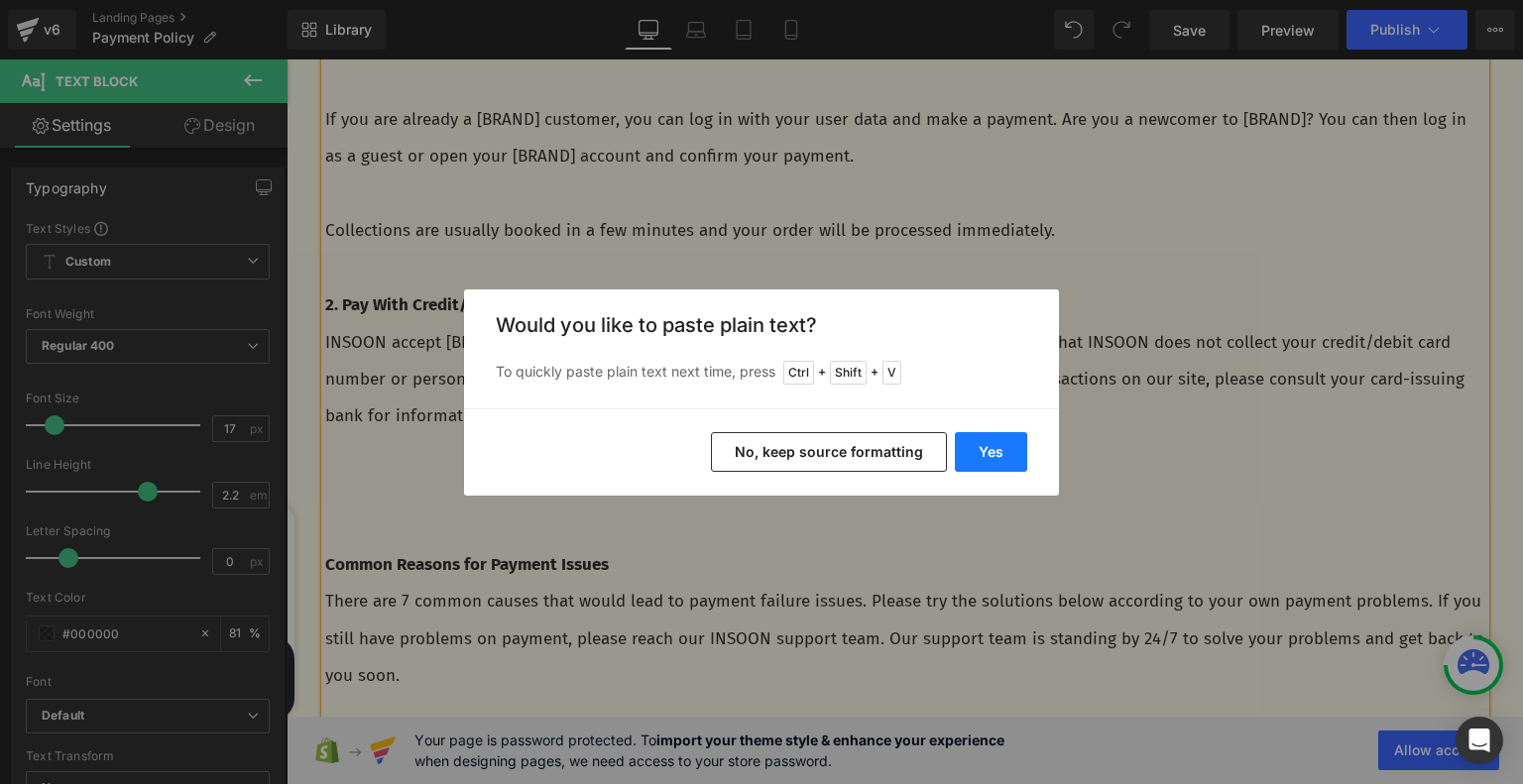 click on "Yes" at bounding box center (991, 452) 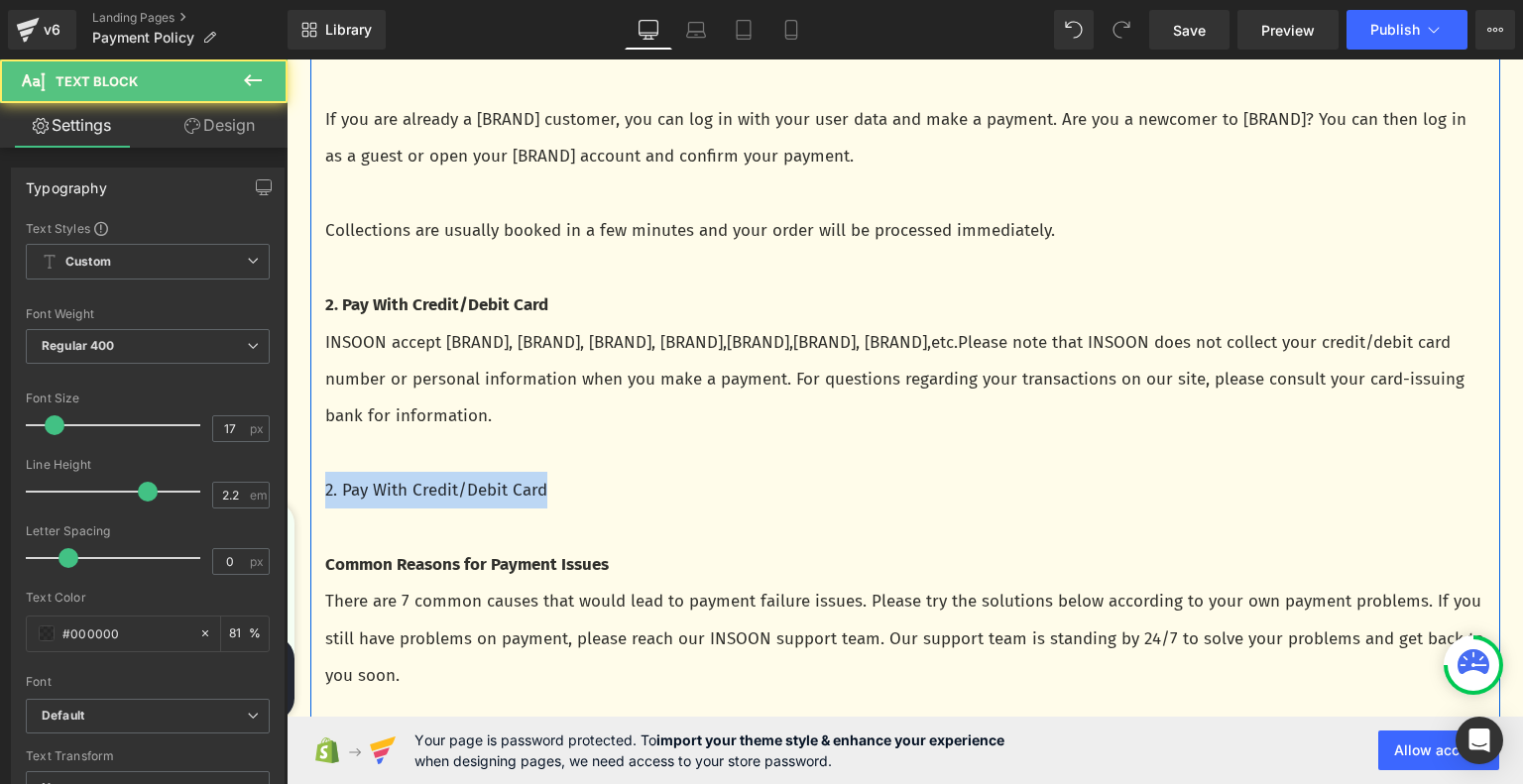 drag, startPoint x: 550, startPoint y: 487, endPoint x: 313, endPoint y: 497, distance: 237.2109 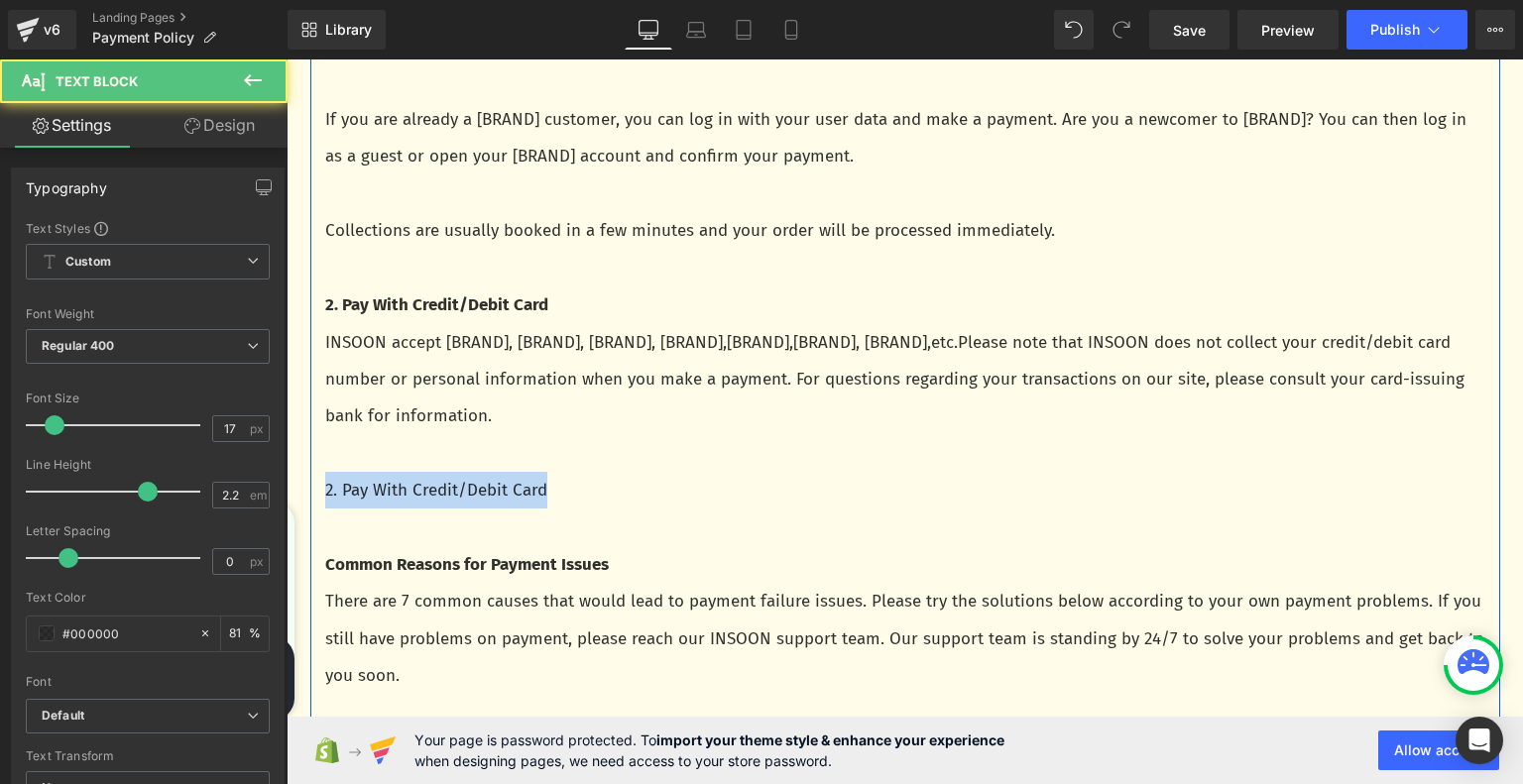 click on "When you place an order with Paypal you will be redirected to the PayPal payment page, where you can confirm your payment by logging in with your PayPal username and password. If you are already a PayPal customer, you can log in with your user data and make a payment. Are you a newcomer to PayPal? You can then log in as a guest or open your PayPal account and confirm your payment. Collections are usually booked in a few minutes and your order will be processed immediately.  2. Pay With Credit/Debit Card INSOON accept Visa, MasterCard, American Express, Maestro, JCB,  Diners Club,  Discover, Union Pay,  etc.Please note that INSOON does not collect your credit/debit card number or personal information when you make a payment. For questions regarding your transactions on our site, please consult your card-issuing bank for information.    2. Pay With Credit/Debit Card Common Reasons for Payment Issues Cause 1: You may have inadvertently exceeded your credit card maximum sum limit. Text Block" at bounding box center (905, 750) 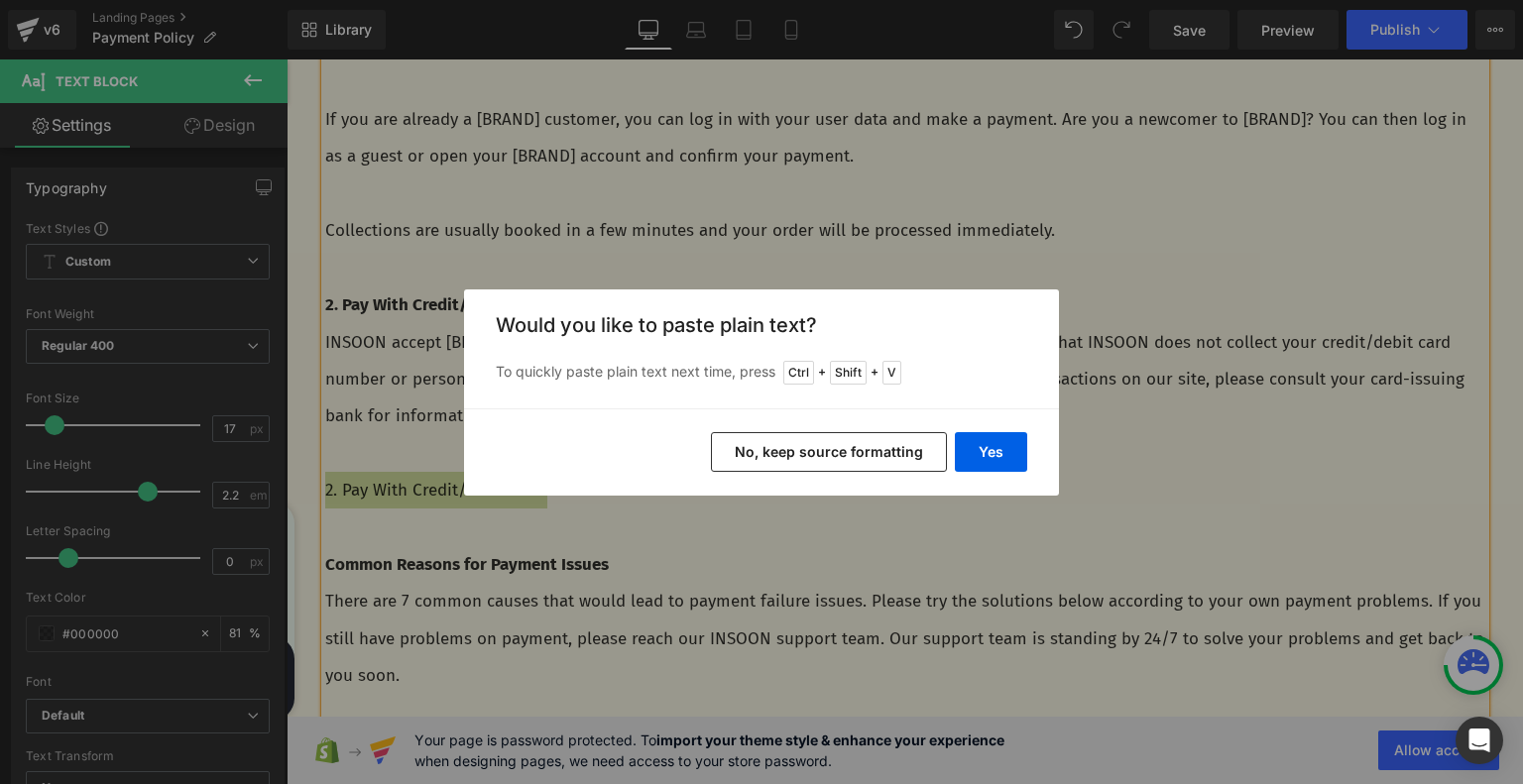 click on "No, keep source formatting" at bounding box center [829, 452] 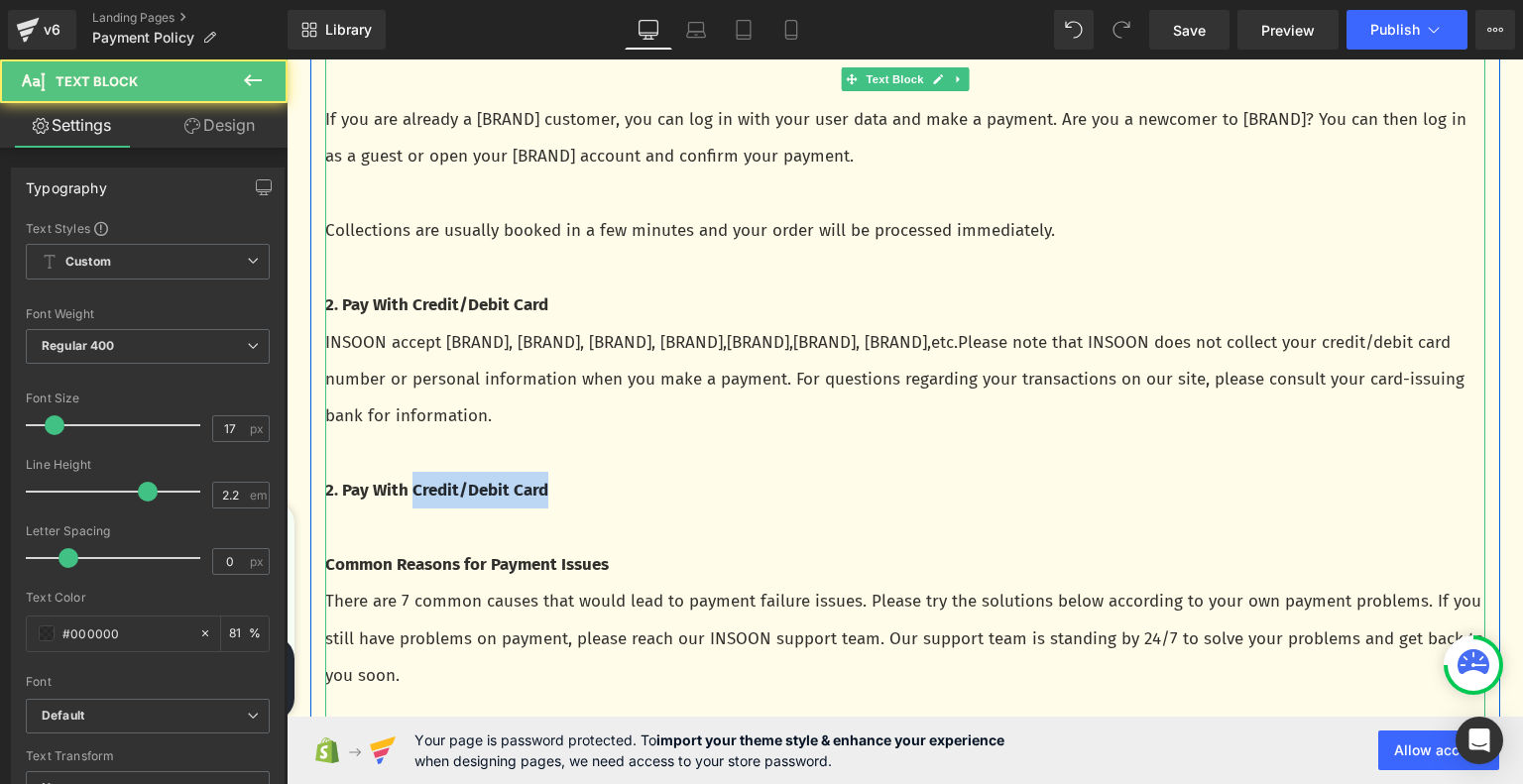 drag, startPoint x: 557, startPoint y: 492, endPoint x: 413, endPoint y: 493, distance: 144.00347 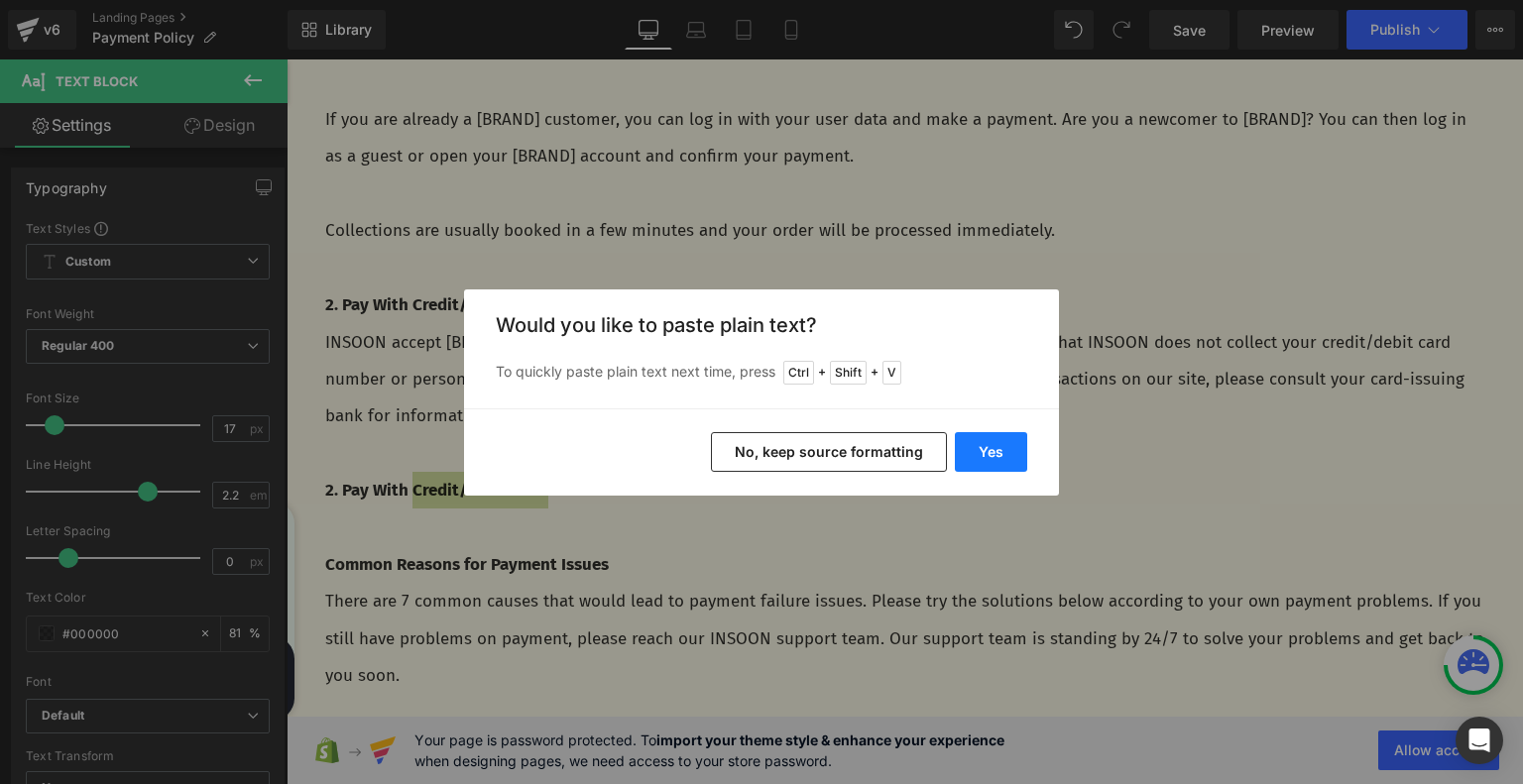 click on "Yes" at bounding box center (991, 452) 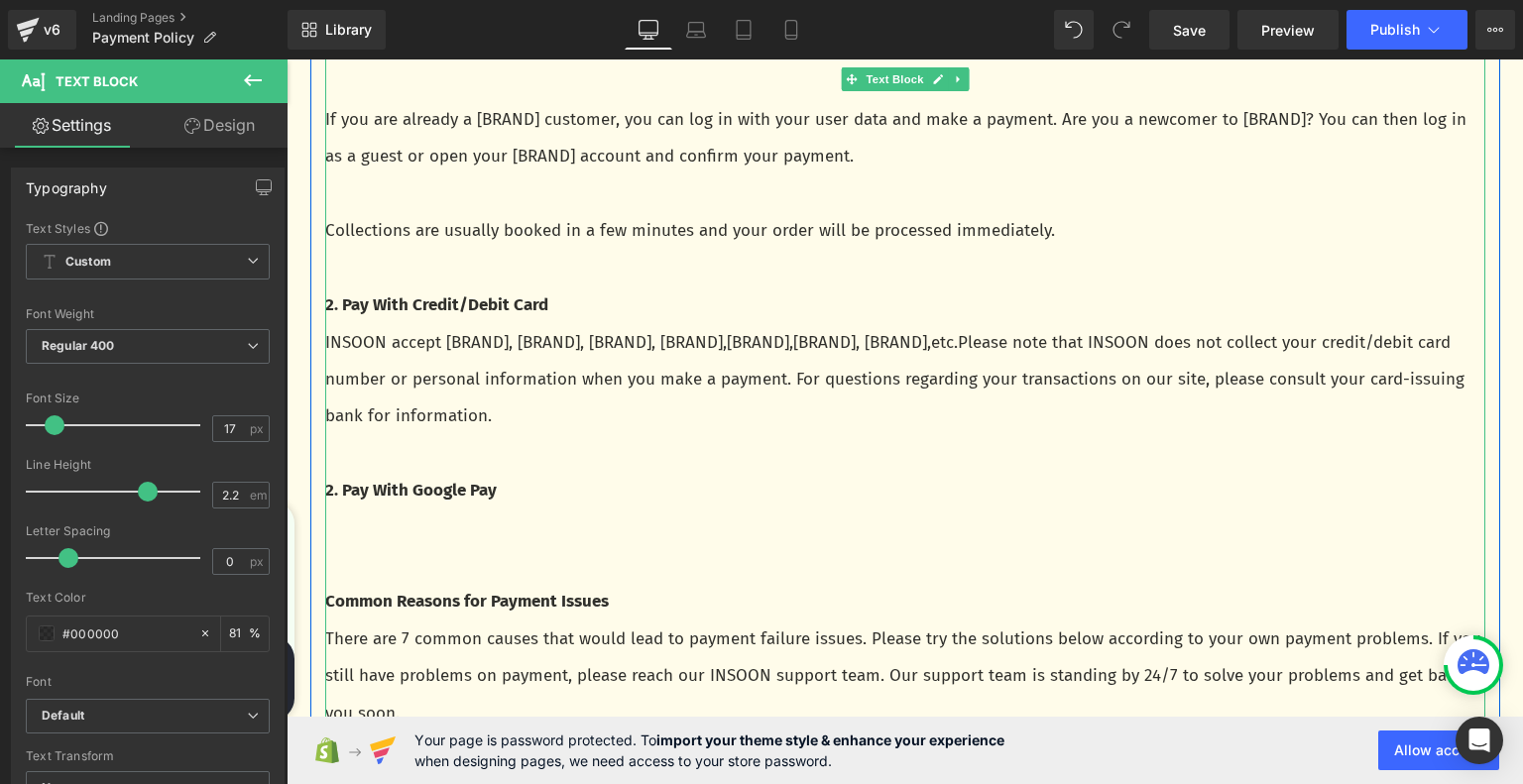 click on "2. Pay With Google Pay" at bounding box center (905, 490) 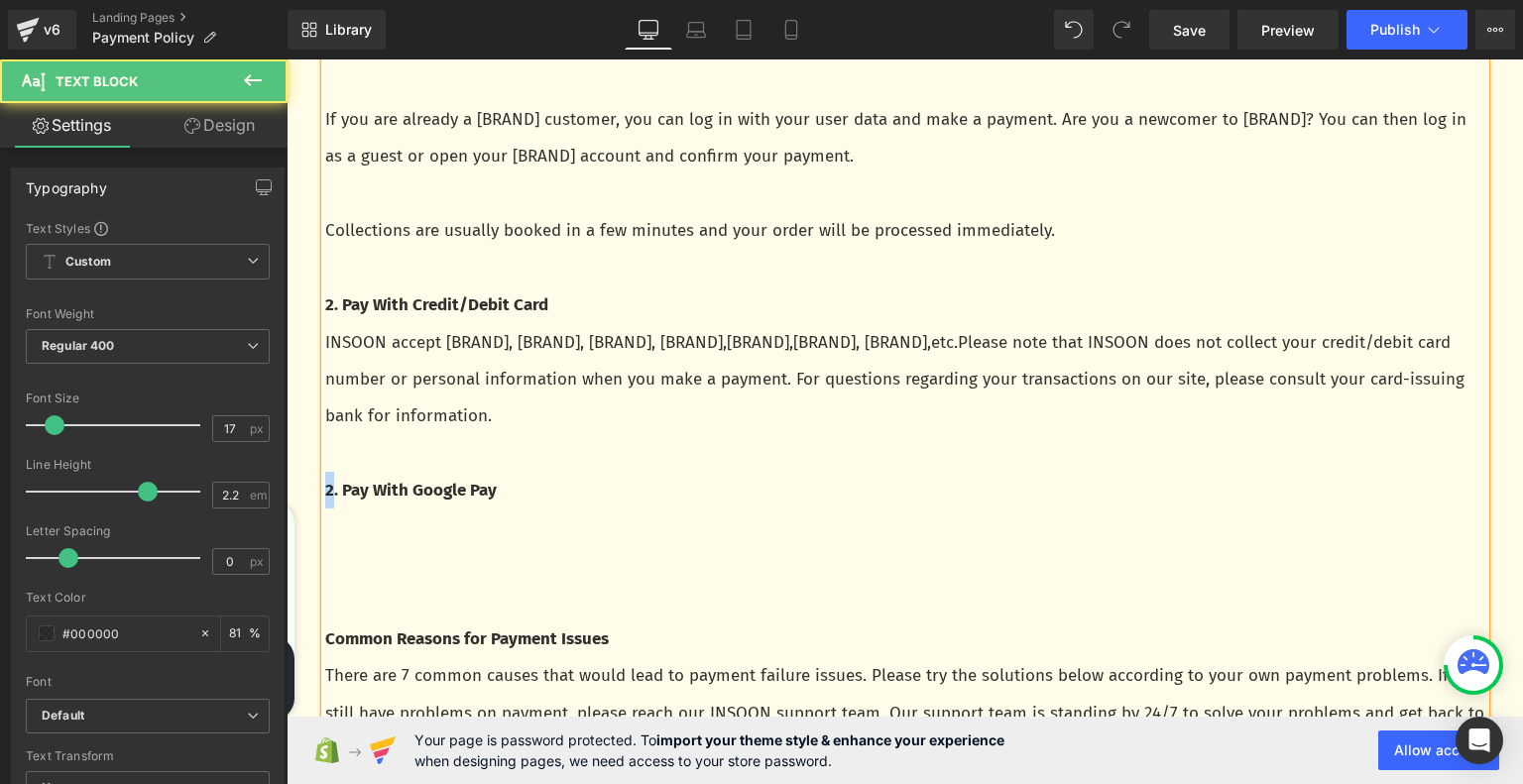 click on "2. Pay With Google Pay" at bounding box center [410, 490] 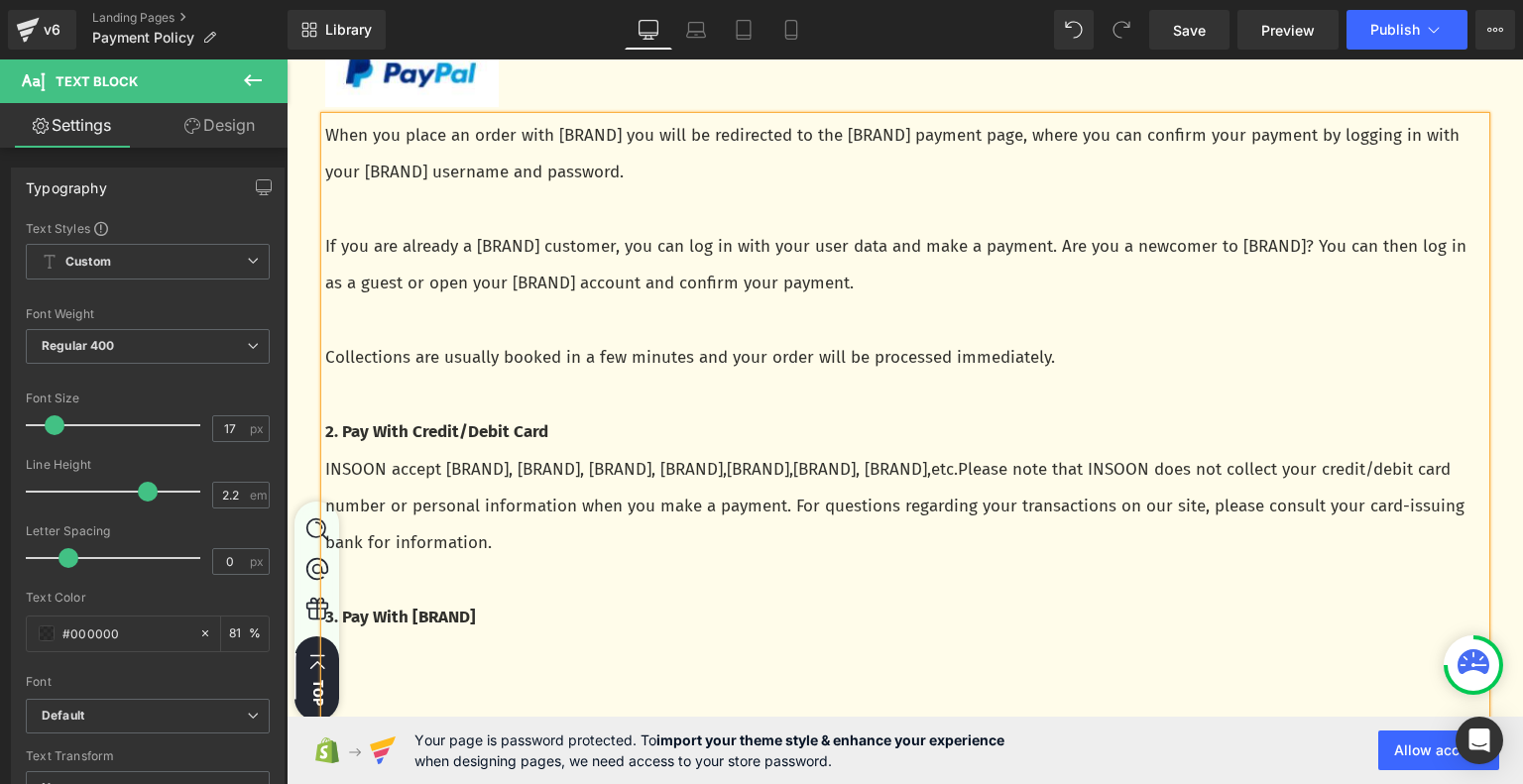 scroll, scrollTop: 496, scrollLeft: 0, axis: vertical 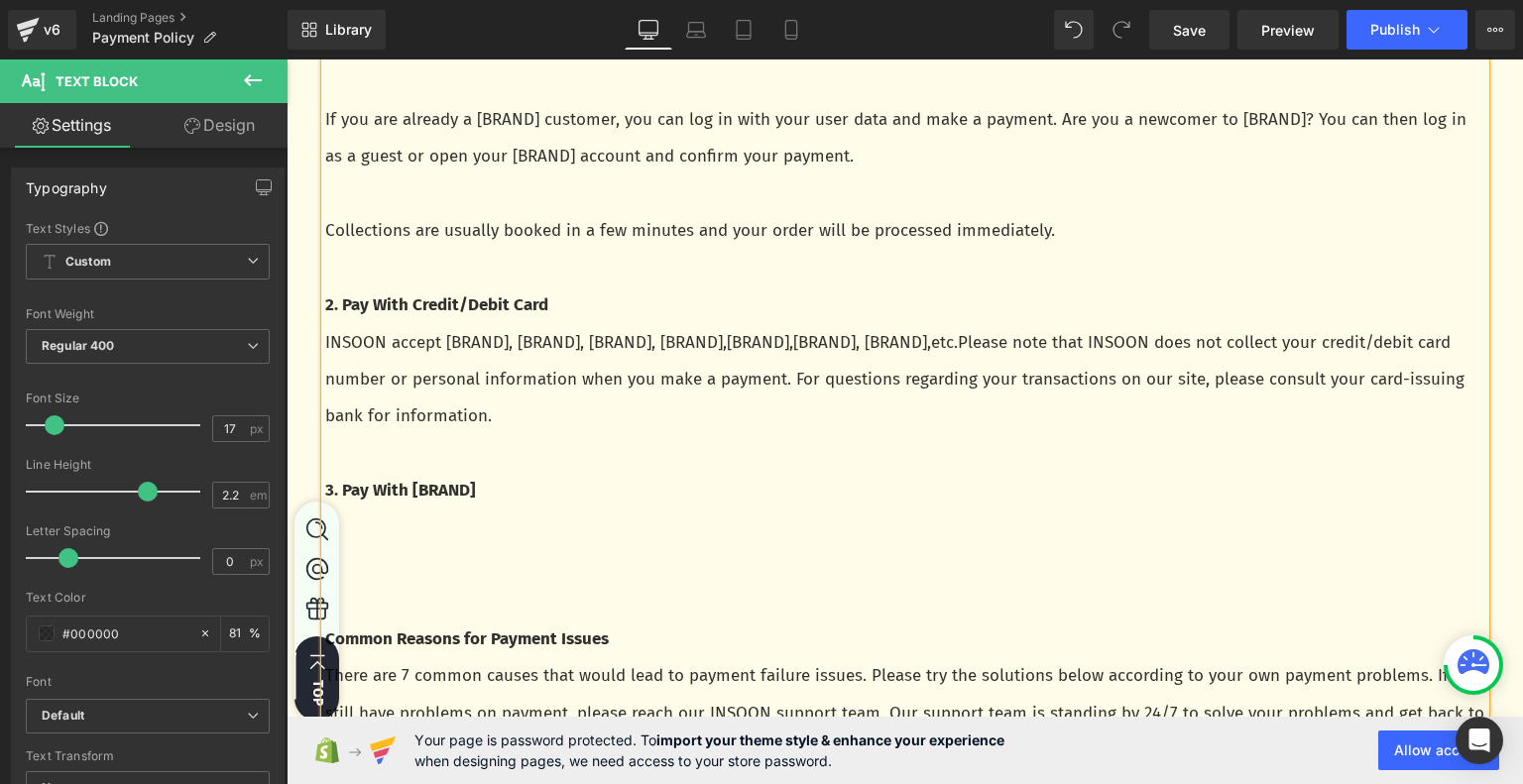 click at bounding box center [905, 453] 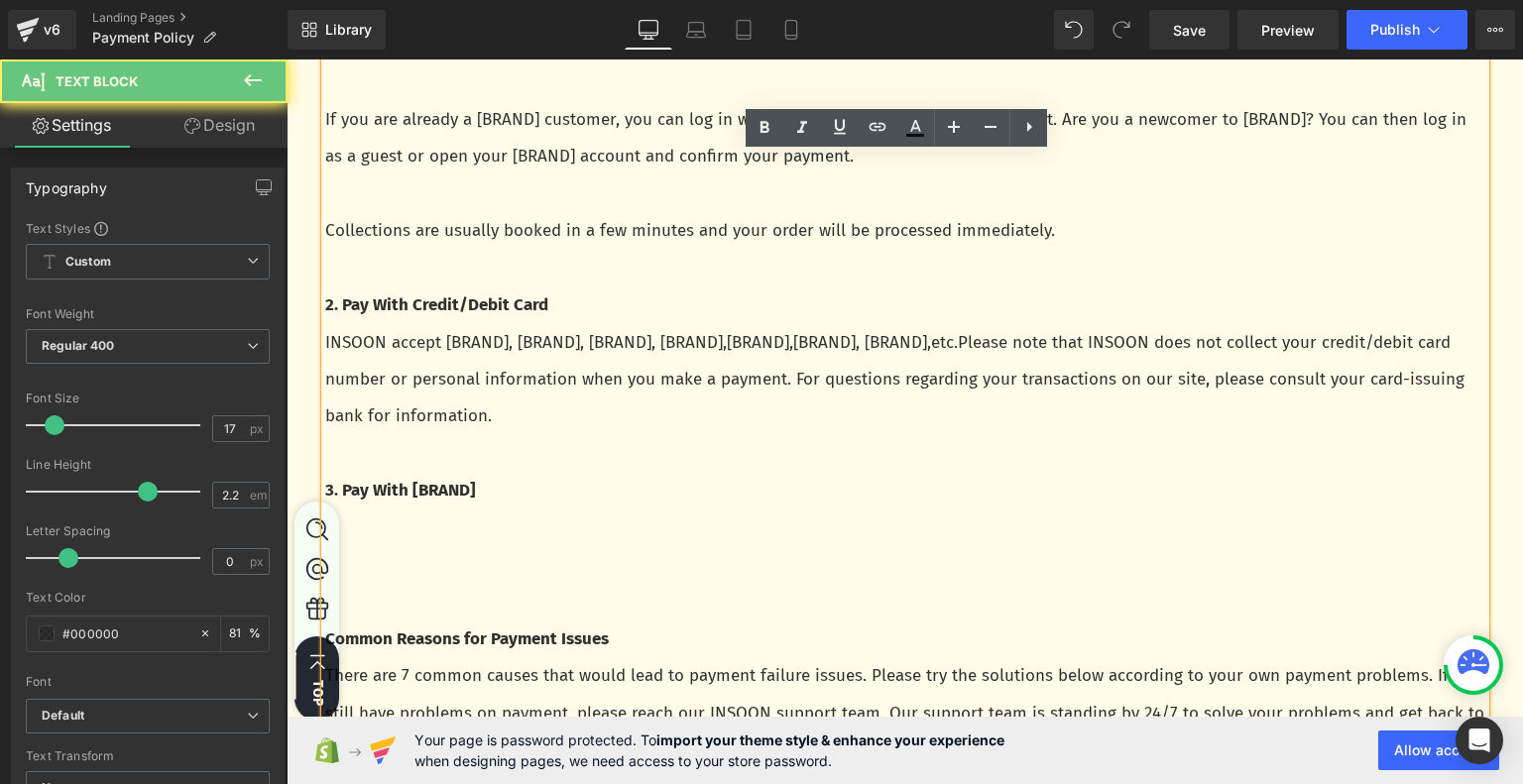 click on "3. Pay With Google Pay" at bounding box center [905, 490] 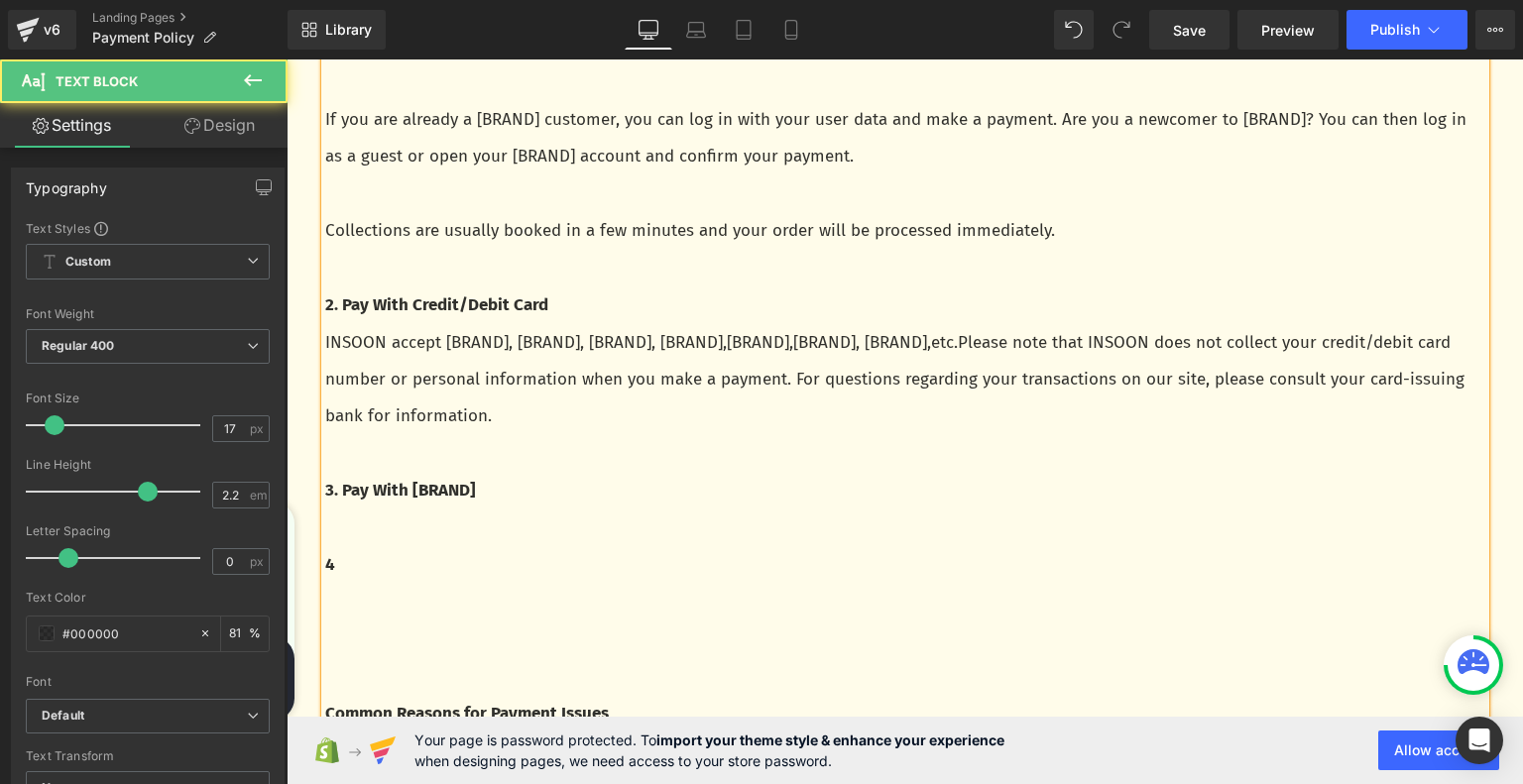 drag, startPoint x: 524, startPoint y: 497, endPoint x: 308, endPoint y: 504, distance: 216.1134 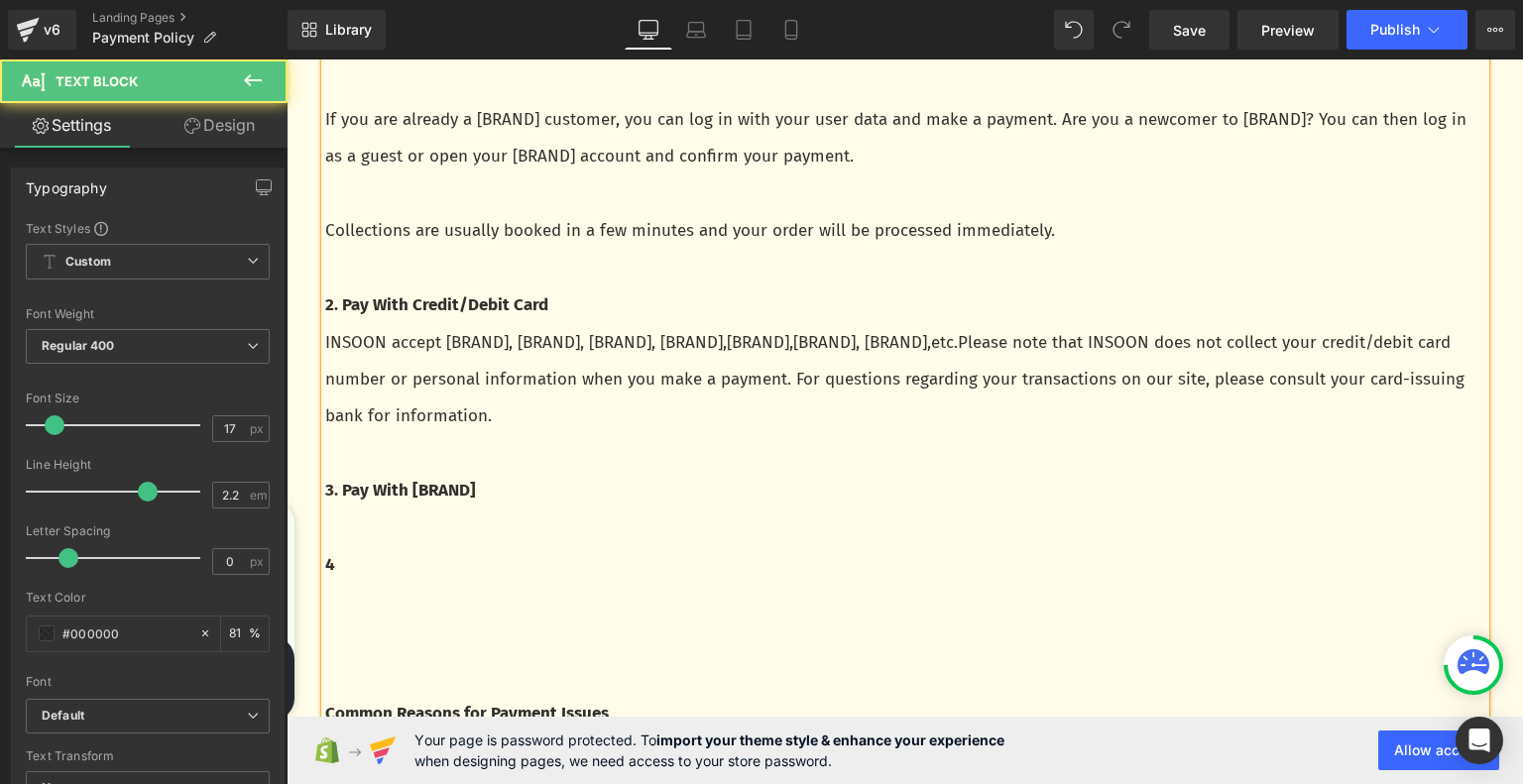 click on "When you place an order with Paypal you will be redirected to the PayPal payment page, where you can confirm your payment by logging in with your PayPal username and password. If you are already a PayPal customer, you can log in with your user data and make a payment. Are you a newcomer to PayPal? You can then log in as a guest or open your PayPal account and confirm your payment. Collections are usually booked in a few minutes and your order will be processed immediately.  2. Pay With Credit/Debit Card INSOON accept Visa, MasterCard, American Express, Maestro, JCB,  Diners Club,  Discover, Union Pay,  etc.Please note that INSOON does not collect your credit/debit card number or personal information when you make a payment. For questions regarding your transactions on our site, please consult your card-issuing bank for information.    3. Pay With Google Pay    4 Common Reasons for Payment Issues Cause 1: You may have inadvertently exceeded your credit card maximum sum limit. Text Block" at bounding box center (905, 824) 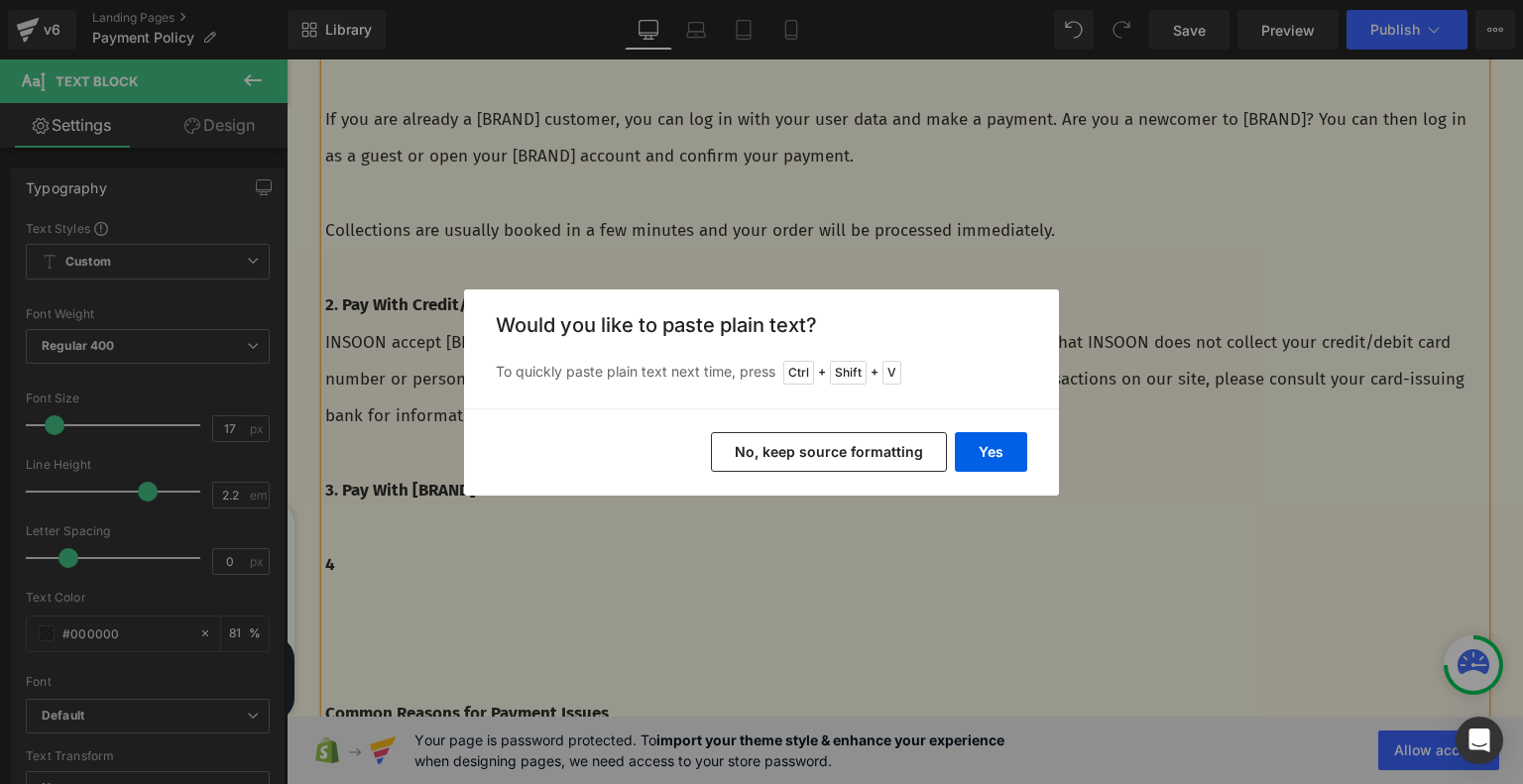 click on "No, keep source formatting" at bounding box center (829, 452) 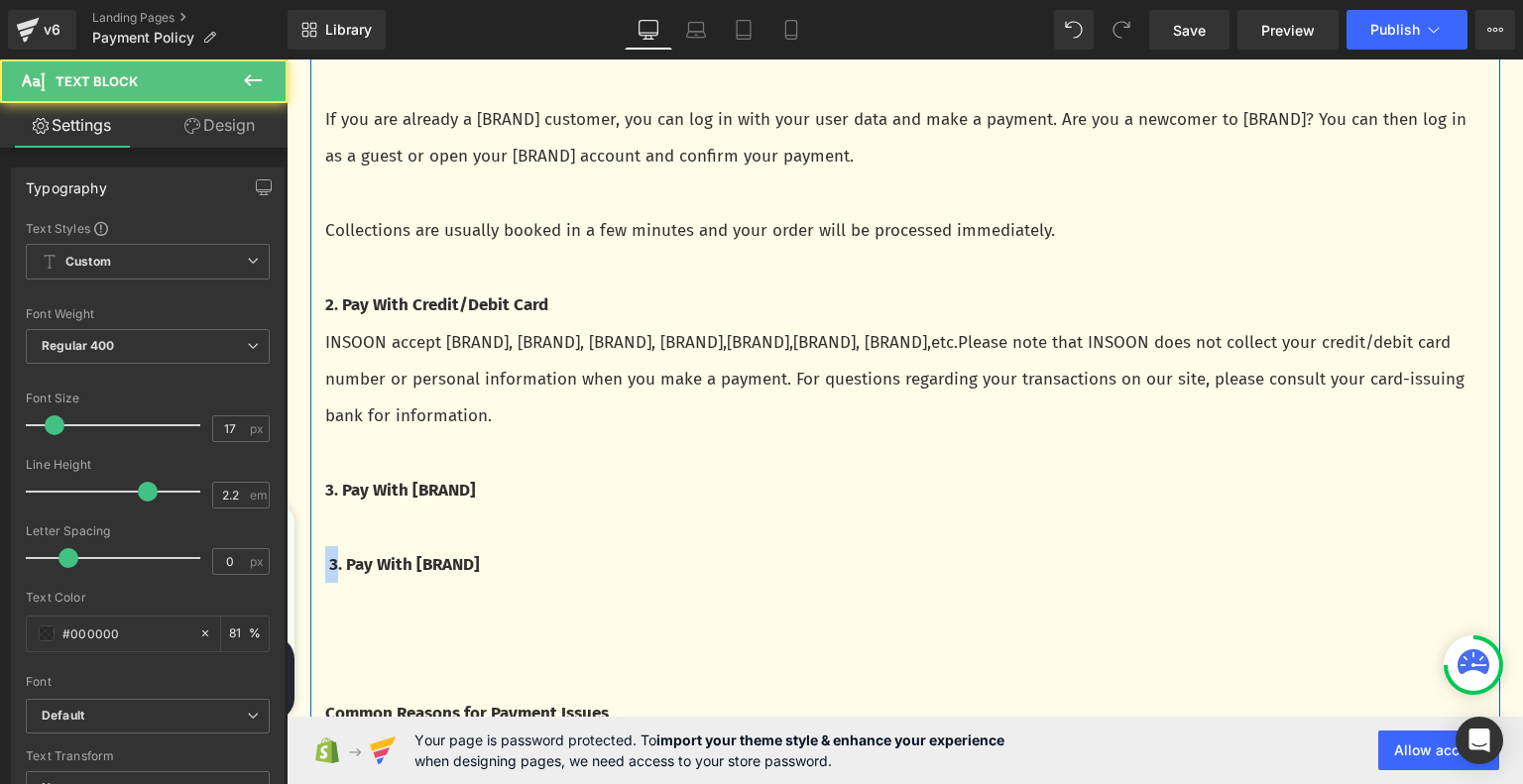 drag, startPoint x: 327, startPoint y: 567, endPoint x: 308, endPoint y: 566, distance: 19.026298 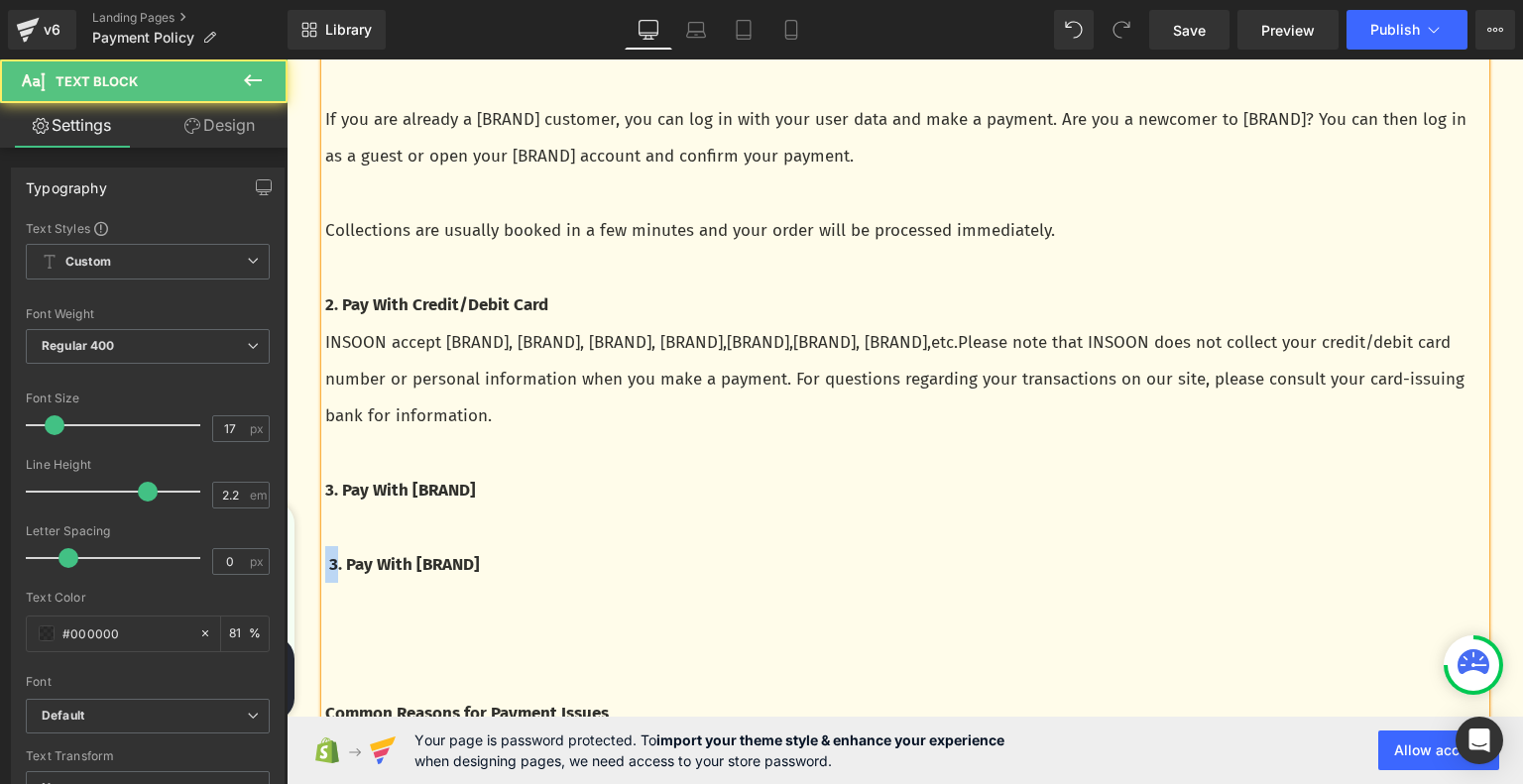copy on "3" 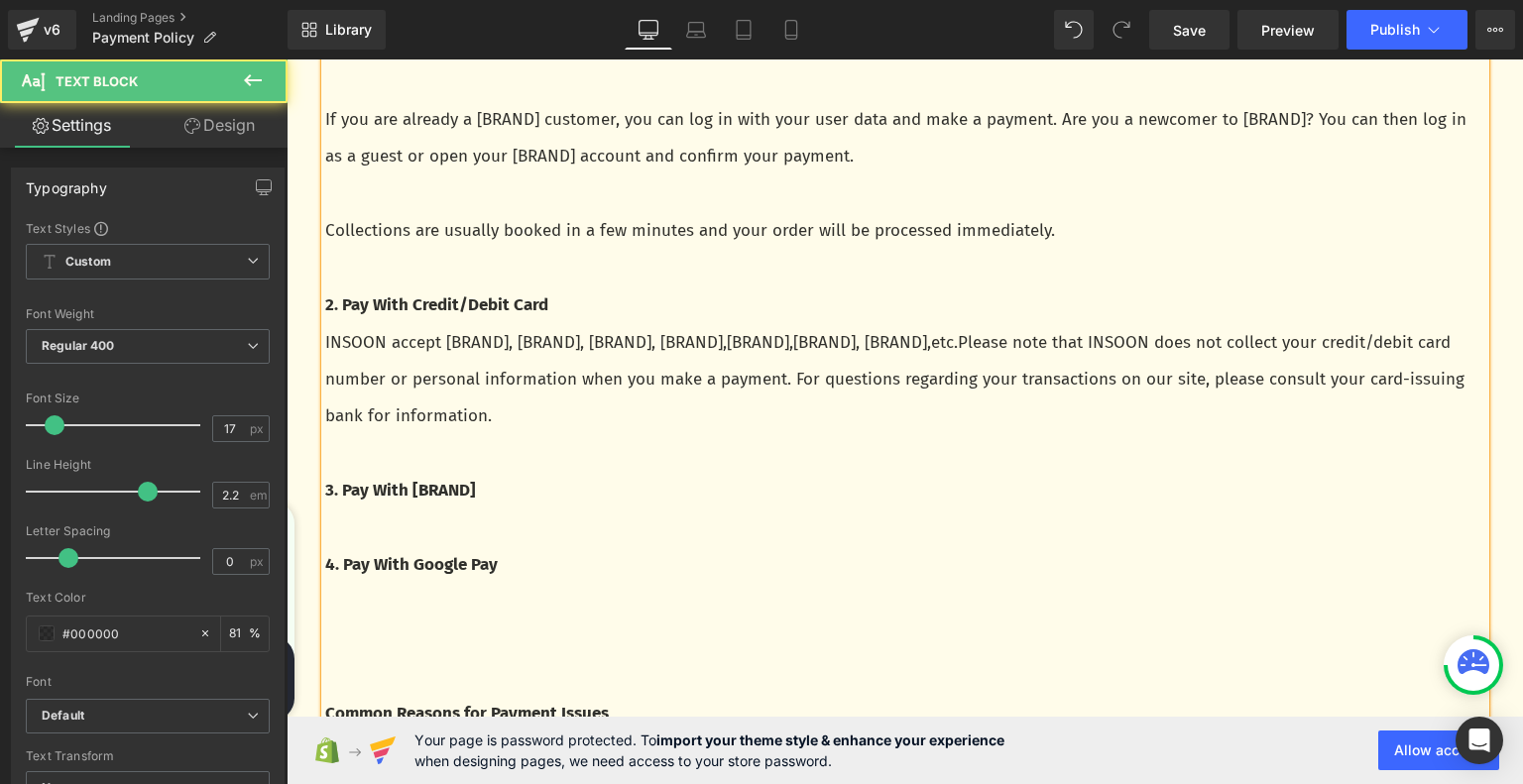 drag, startPoint x: 507, startPoint y: 568, endPoint x: 415, endPoint y: 572, distance: 92.086915 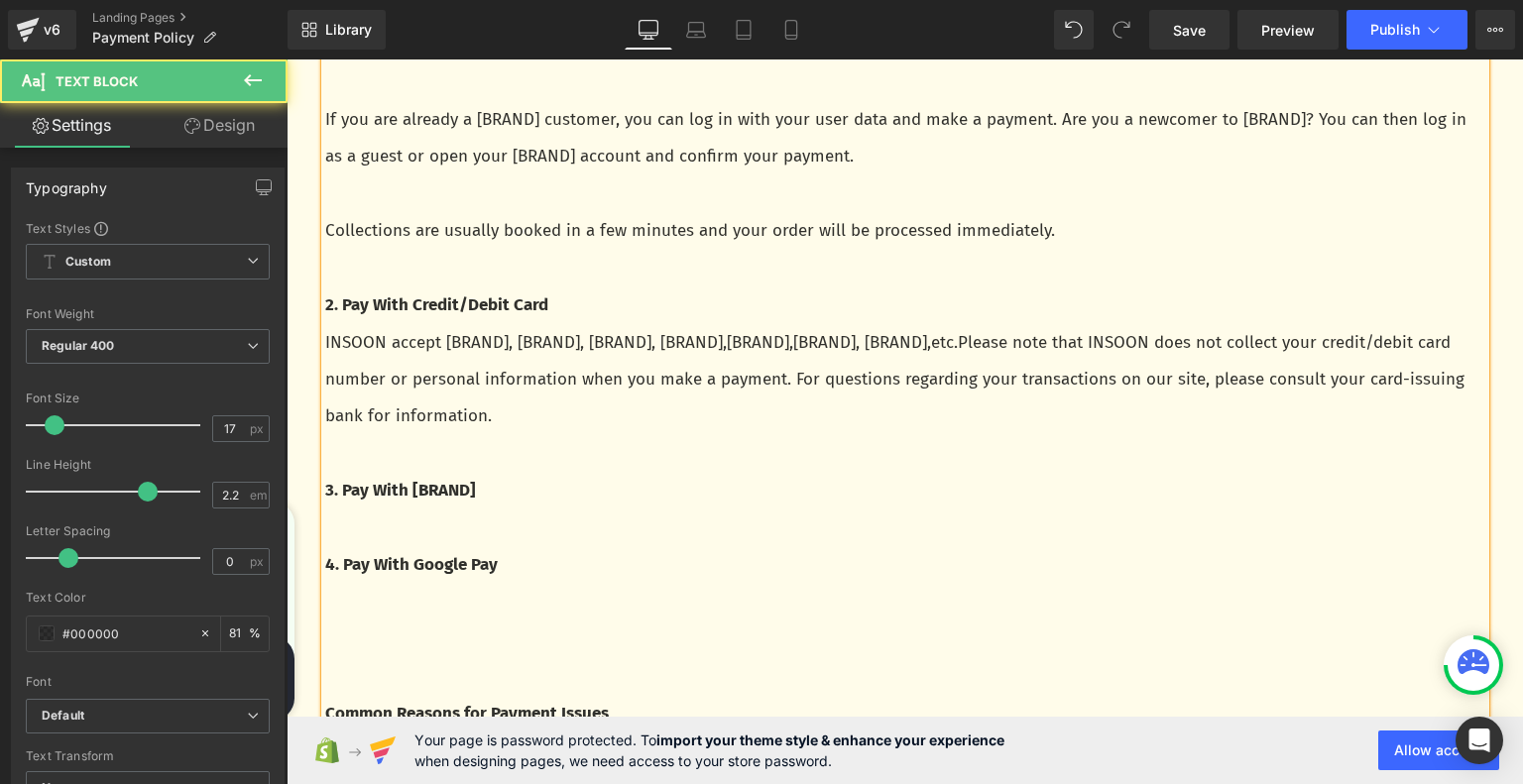 click on "4. Pay With Google Pay" at bounding box center [411, 564] 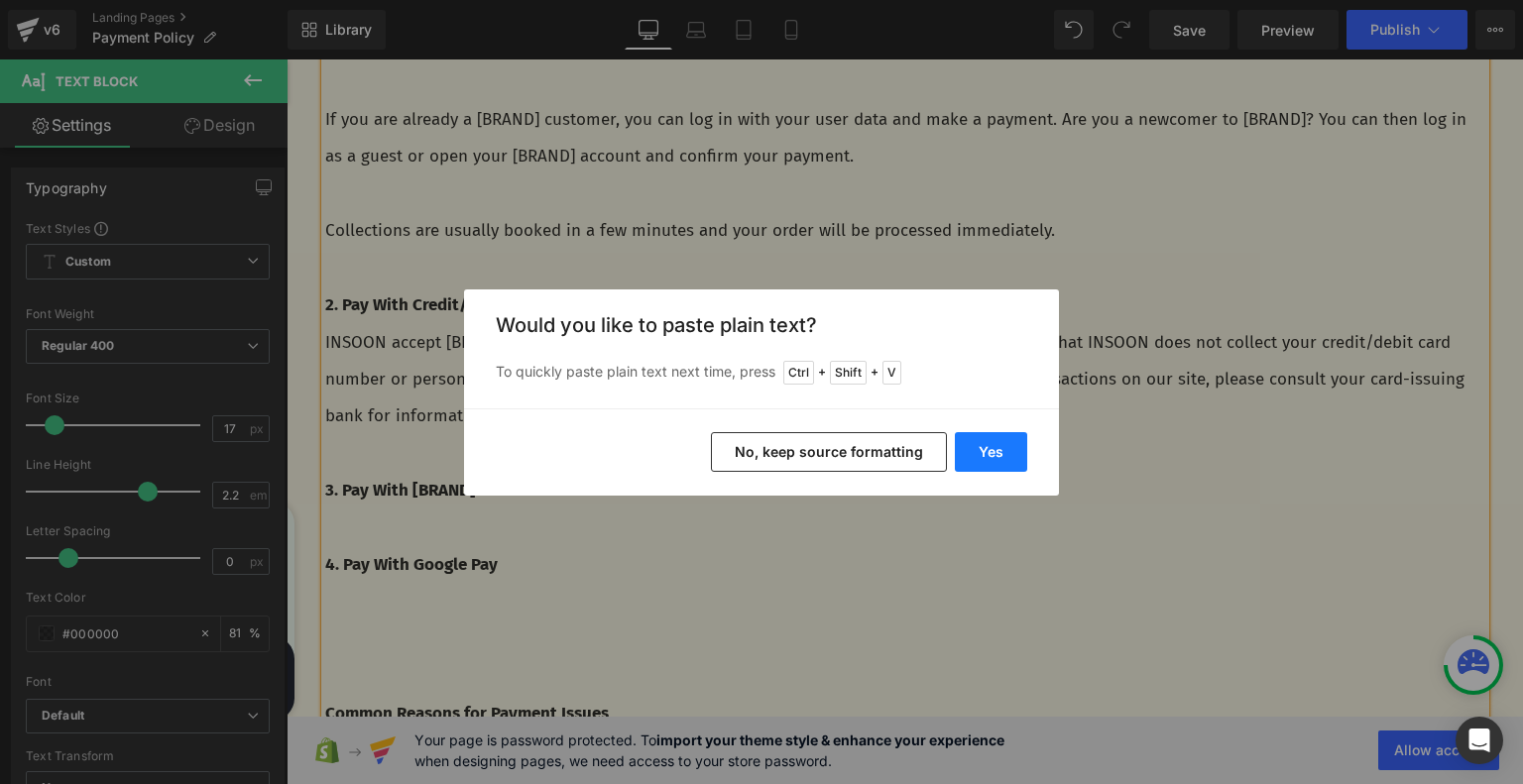 click on "Yes" at bounding box center [991, 452] 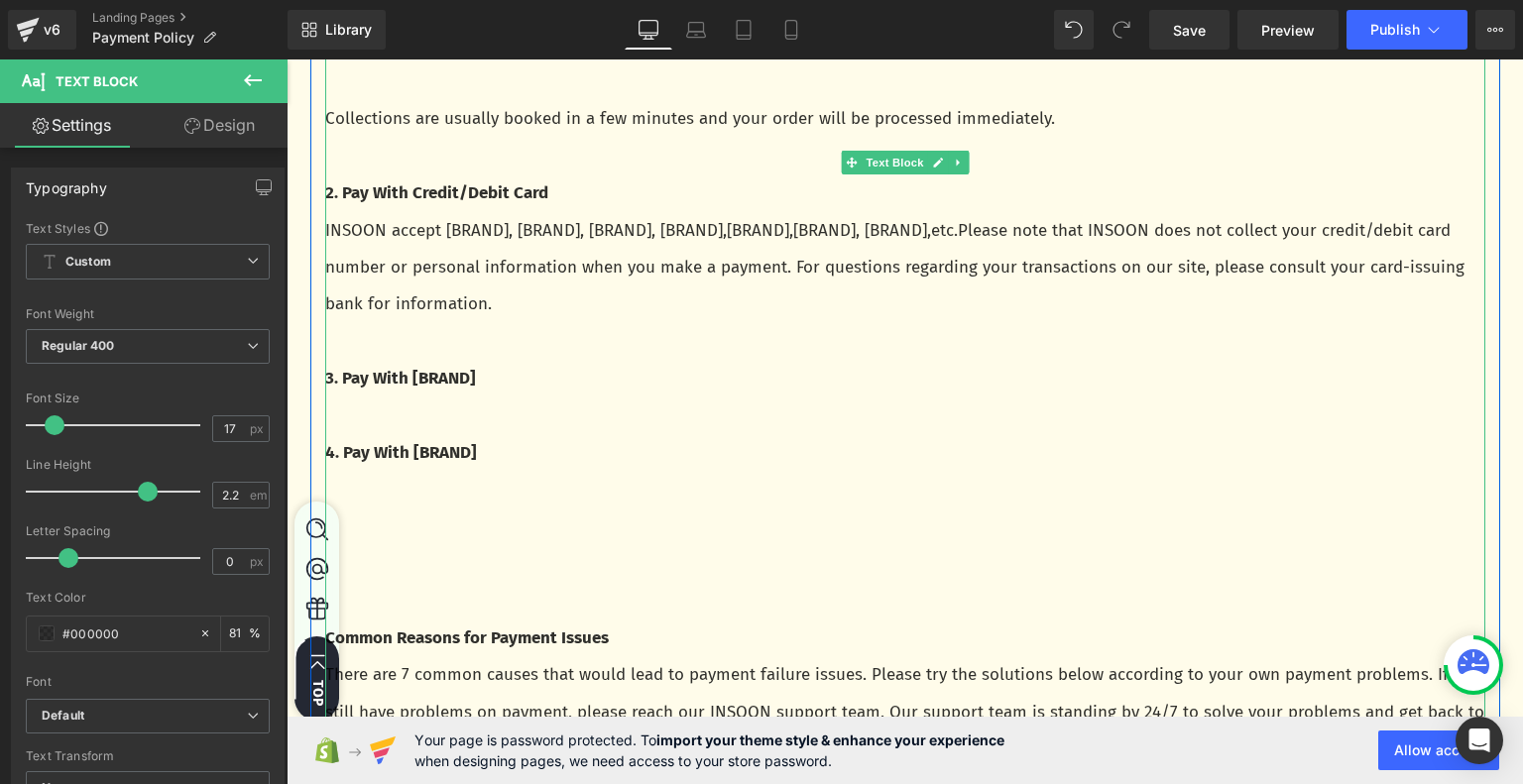 scroll, scrollTop: 694, scrollLeft: 0, axis: vertical 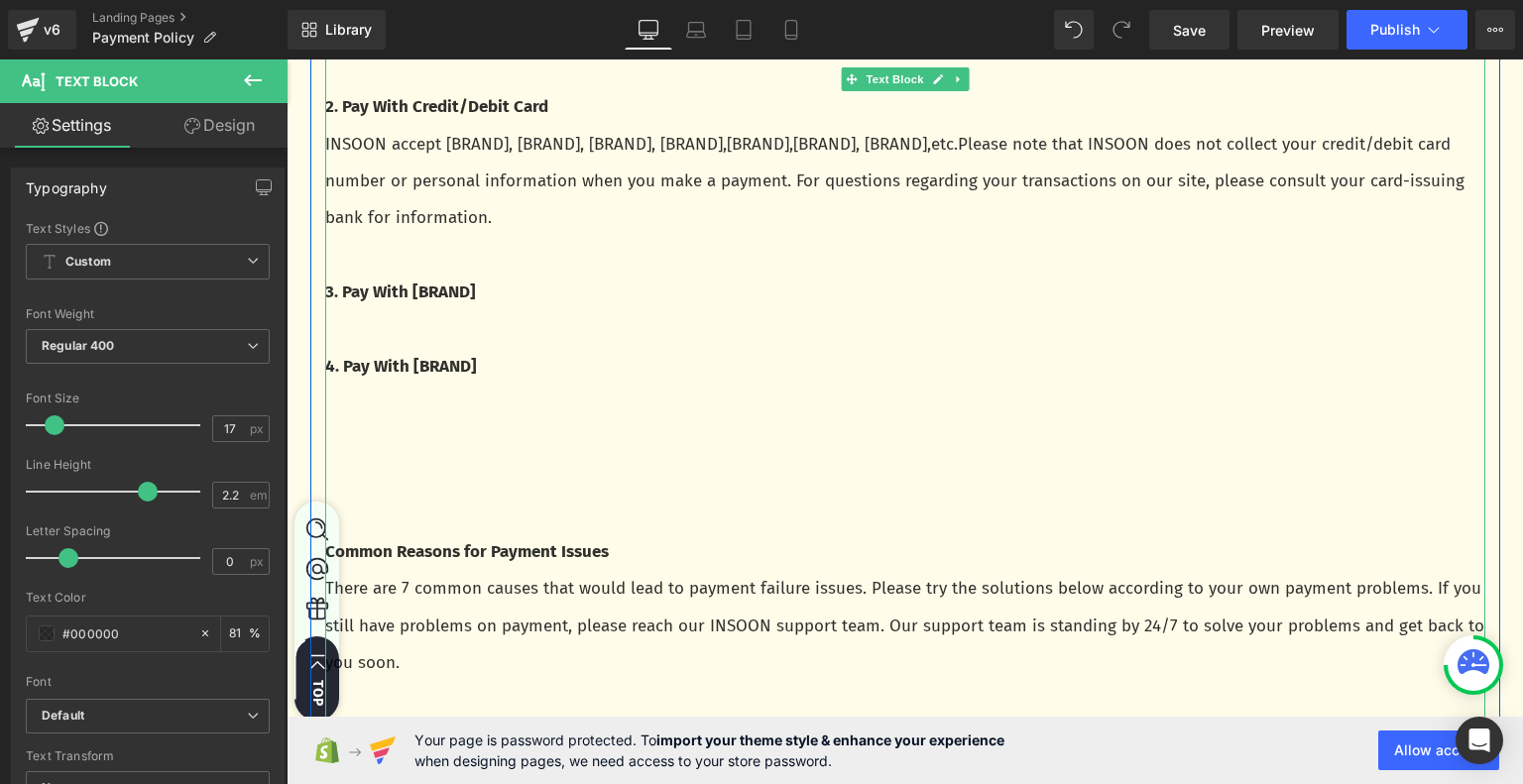 click at bounding box center [905, 440] 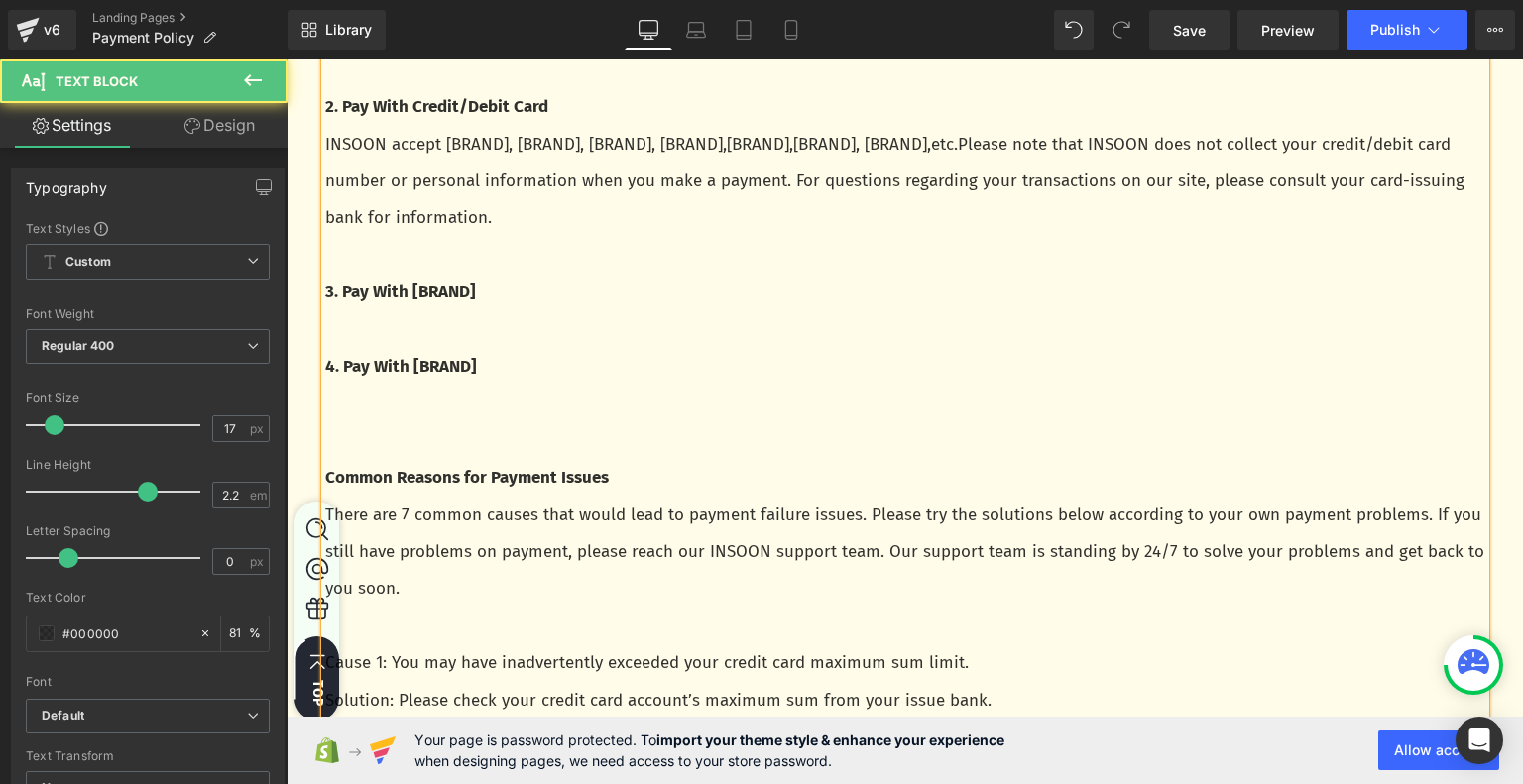 click at bounding box center (905, 440) 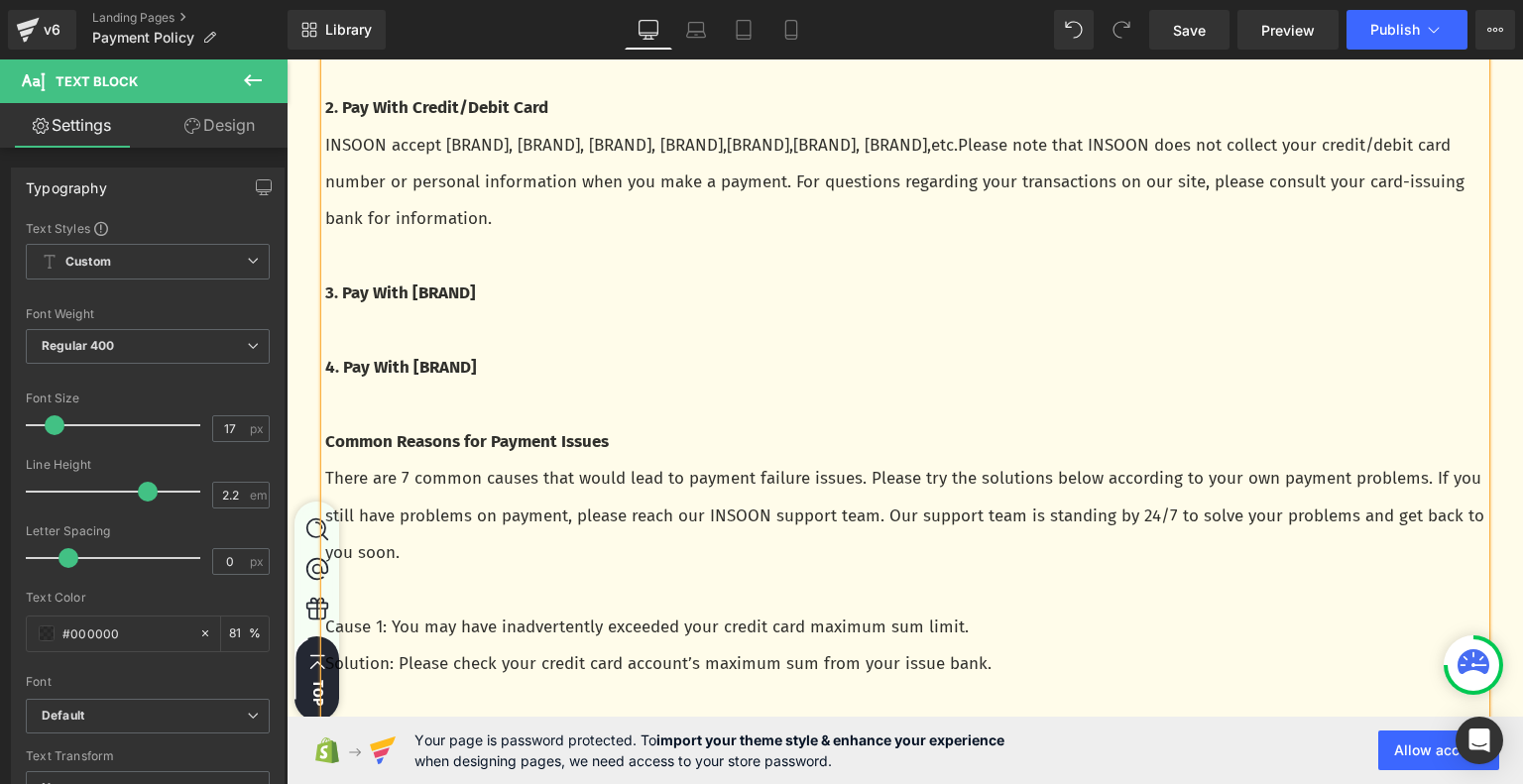 scroll, scrollTop: 694, scrollLeft: 0, axis: vertical 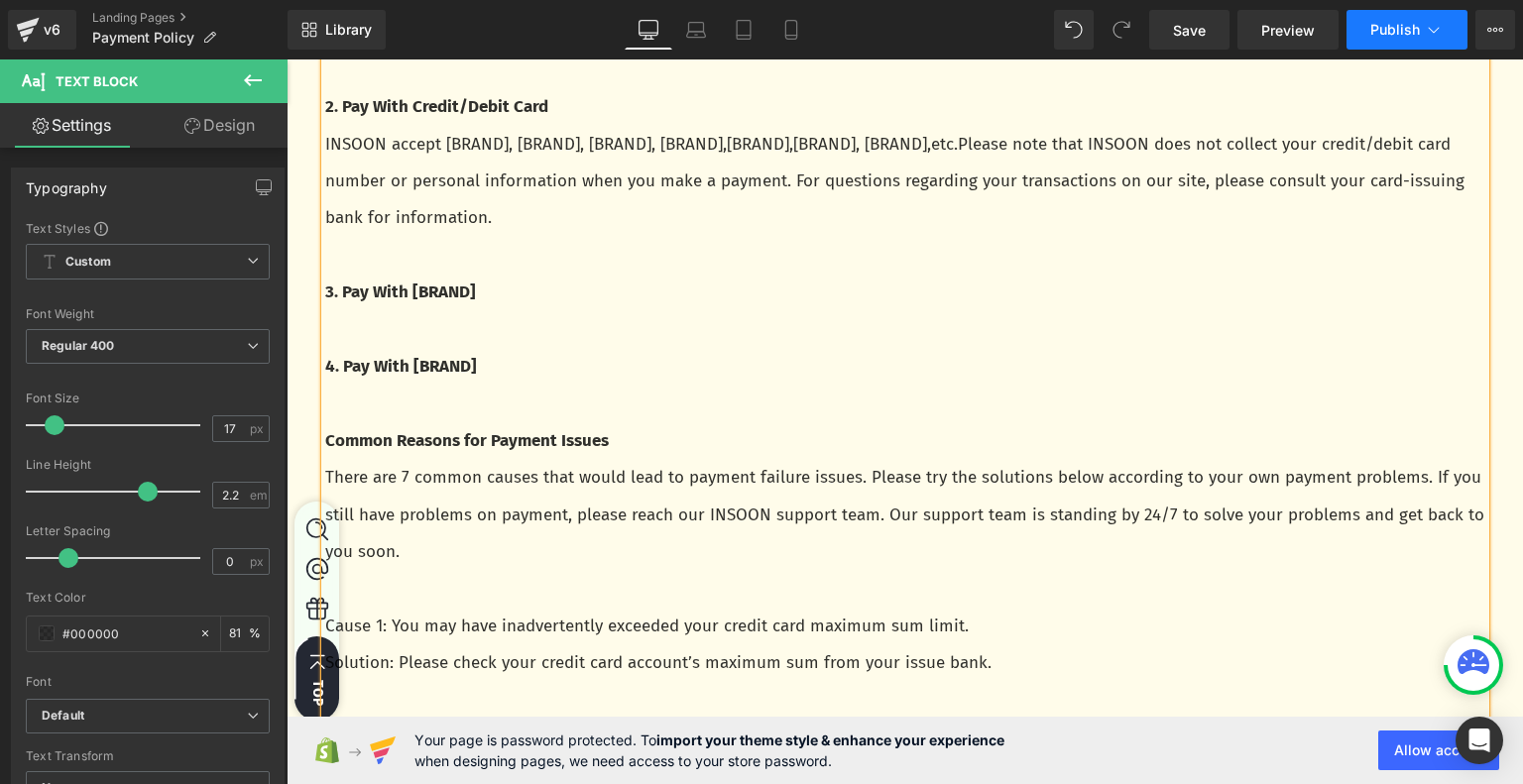 click 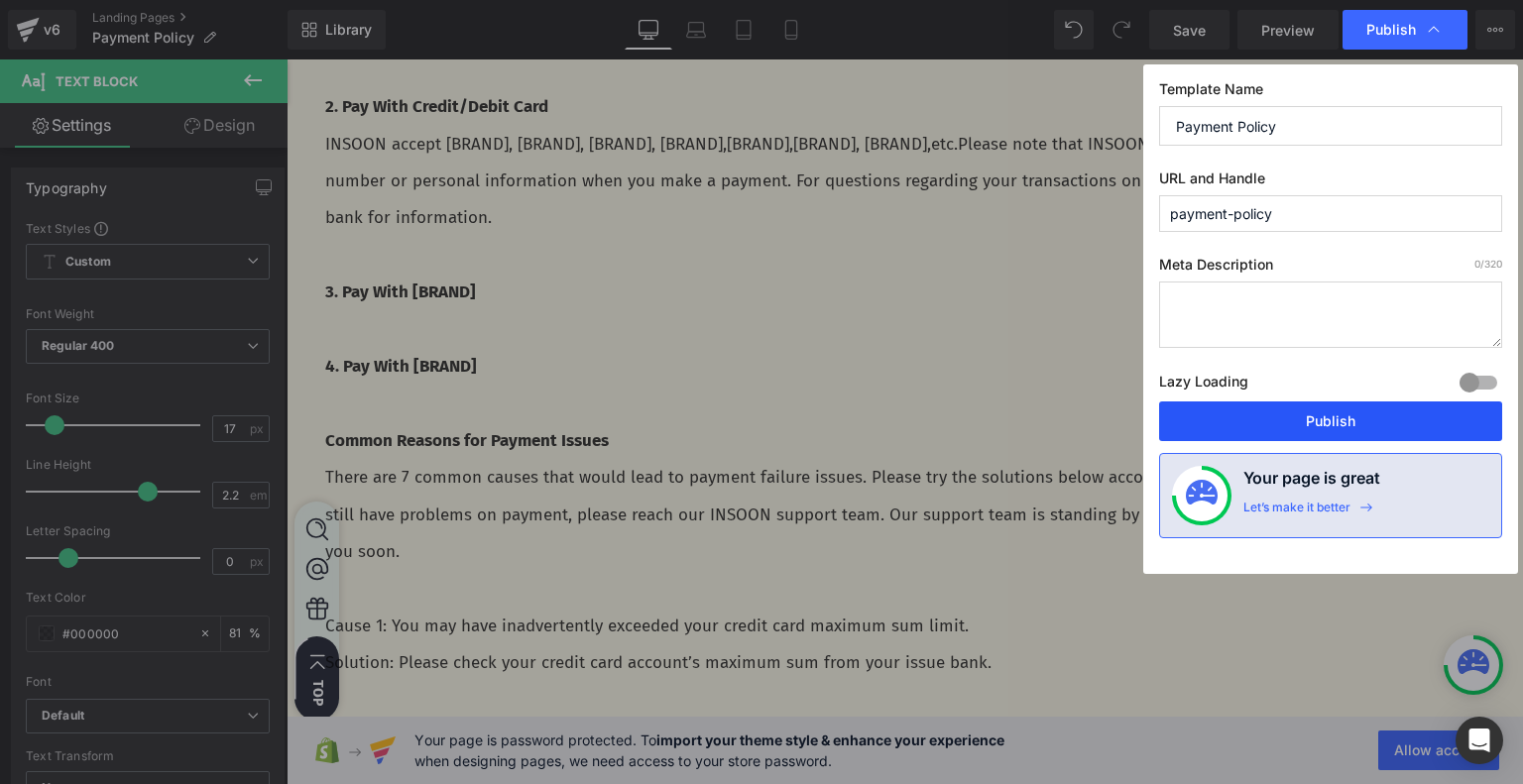 drag, startPoint x: 1312, startPoint y: 427, endPoint x: 1028, endPoint y: 361, distance: 291.56817 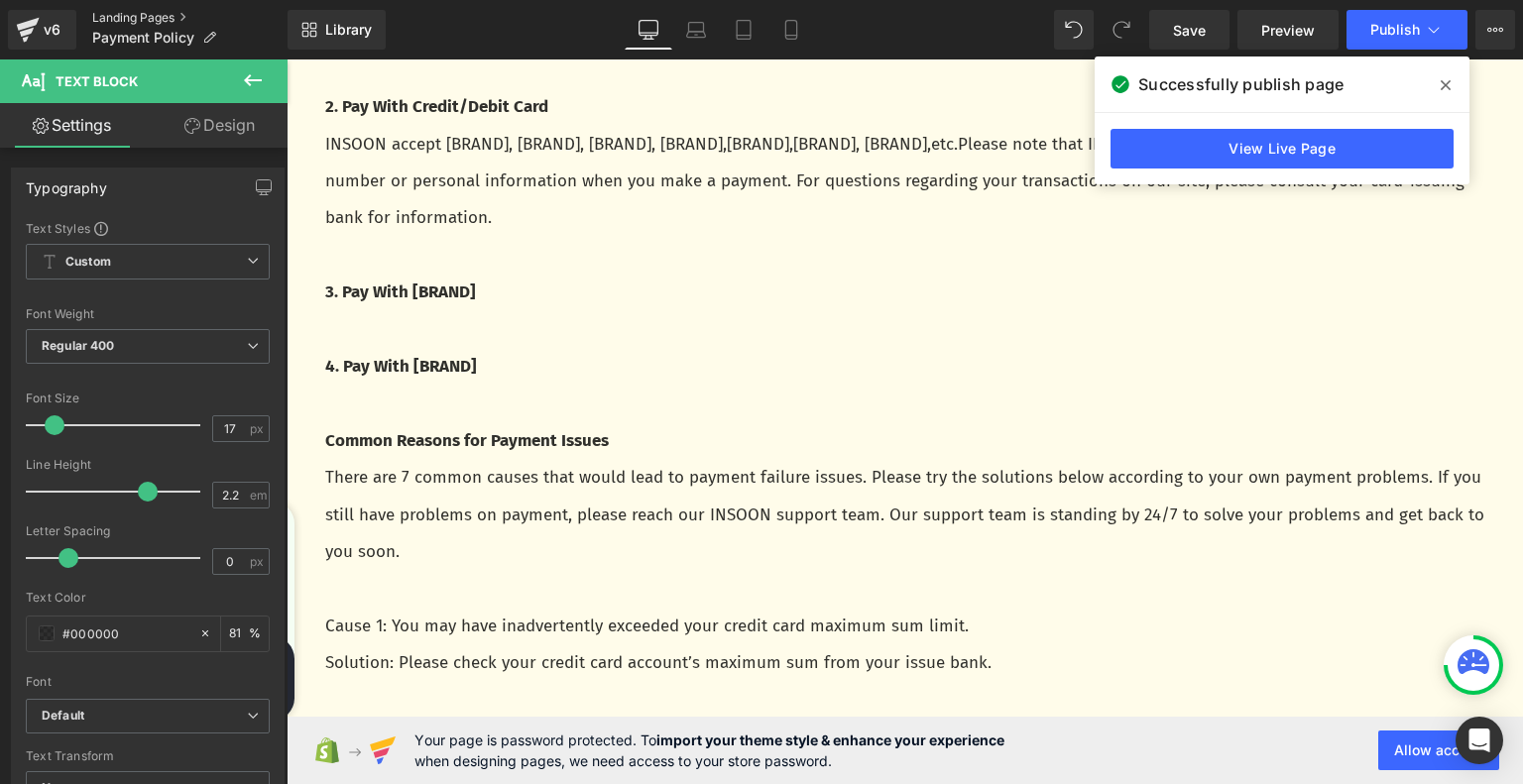 click on "Landing Pages" at bounding box center (189, 18) 